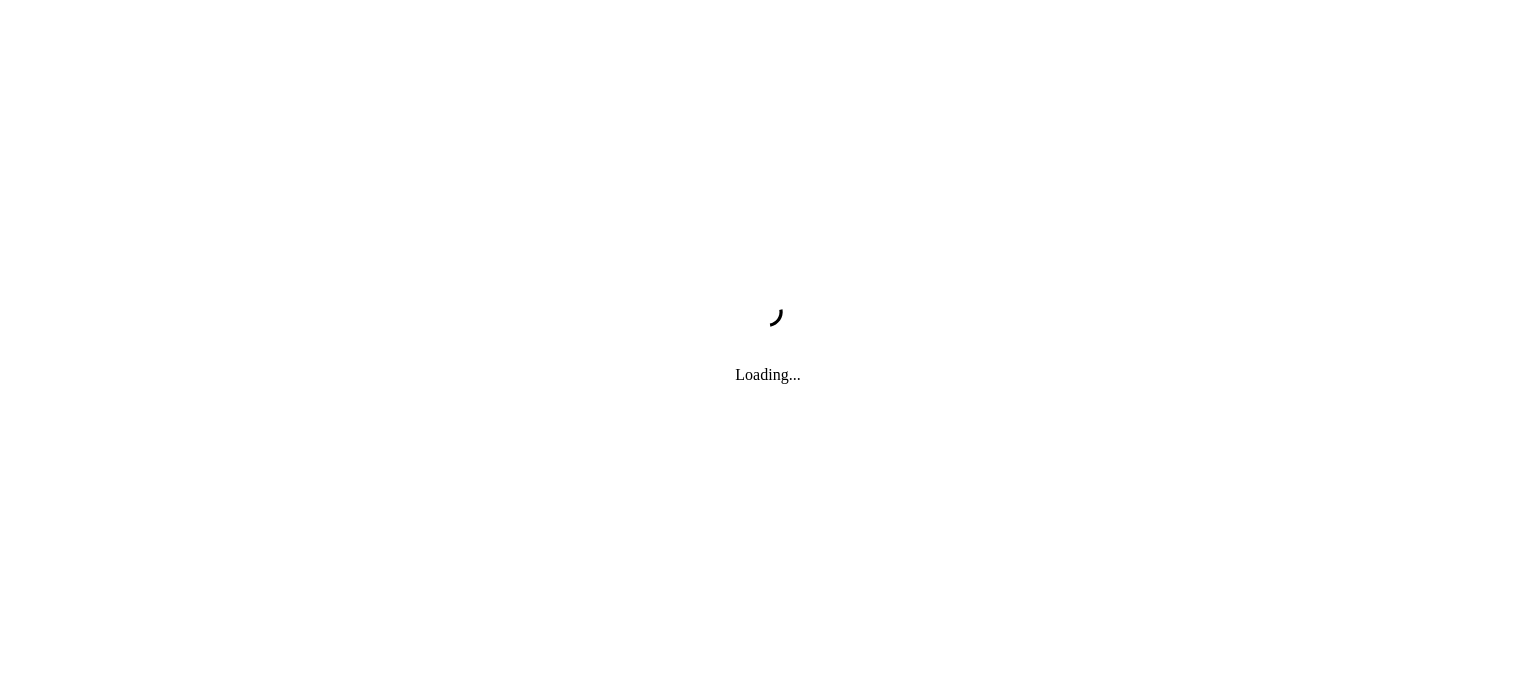 scroll, scrollTop: 0, scrollLeft: 0, axis: both 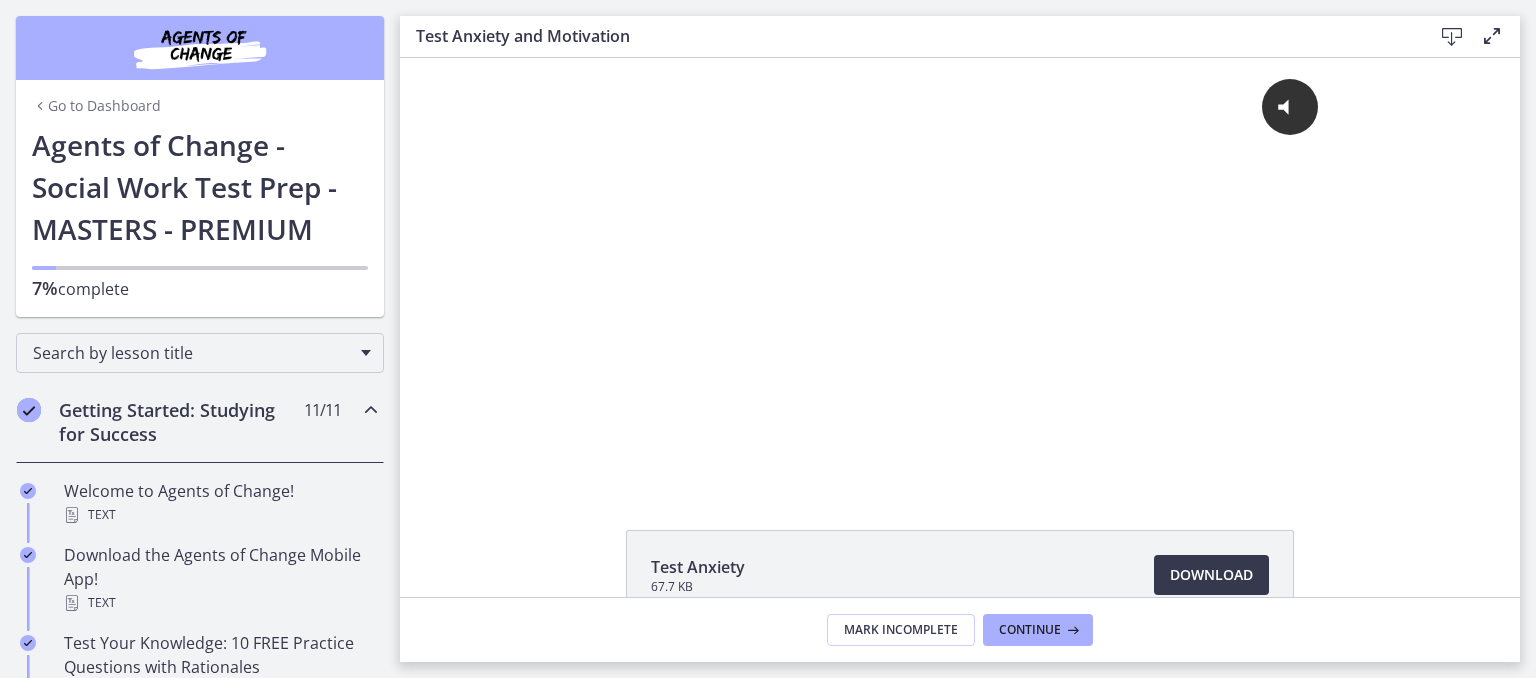 click on "Agents of Change - Social Work Test Prep - MASTERS - PREMIUM" at bounding box center [200, 187] 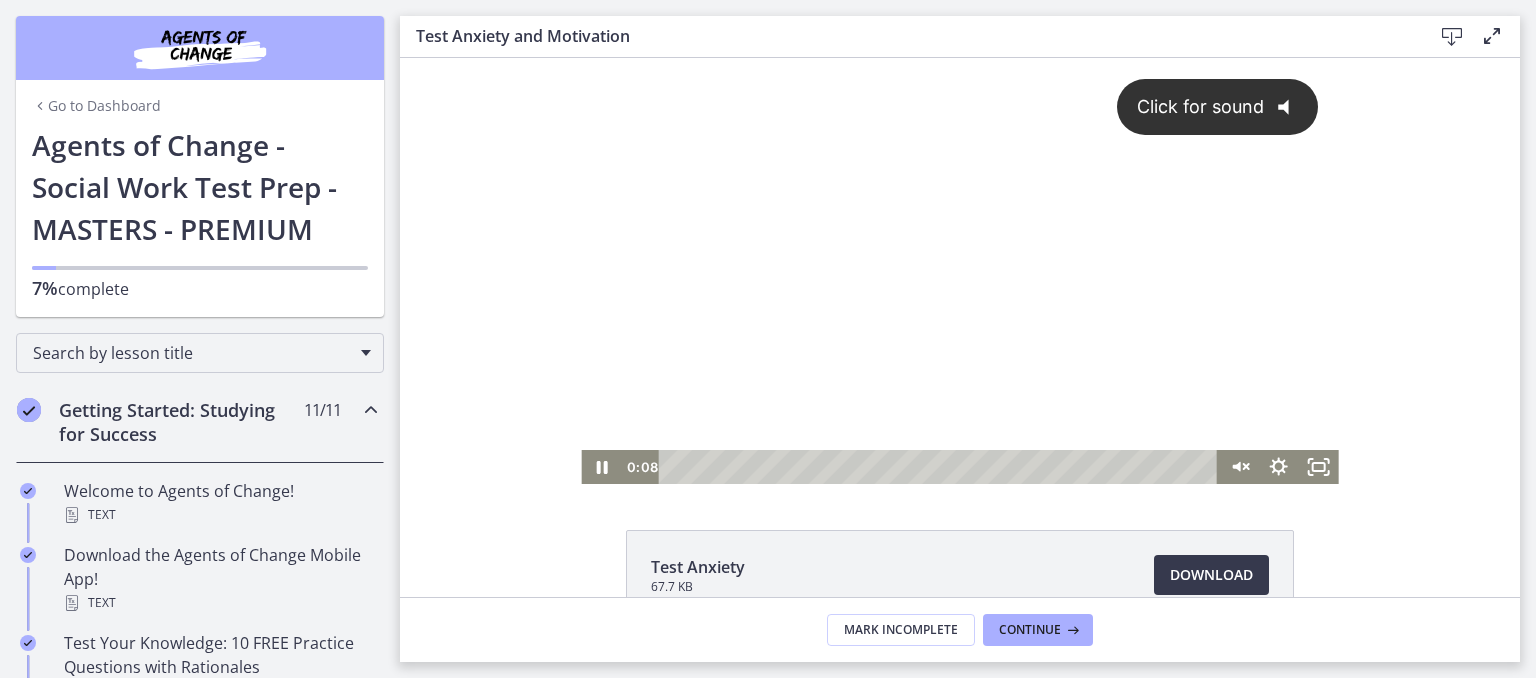 click on "@keyframes VOLUME_SMALL_WAVE_FLASH {
0% { opacity: 0; }
33% { opacity: 1; }
66% { opacity: 1; }
100% { opacity: 0; }
}
@keyframes VOLUME_LARGE_WAVE_FLASH {
0% { opacity: 0; }
33% { opacity: 1; }
66% { opacity: 1; }
100% { opacity: 0; }
}
.volume__small-wave {
animation: VOLUME_SMALL_WAVE_FLASH 2s infinite;
opacity: 0;
}
.volume__large-wave {
animation: VOLUME_LARGE_WAVE_FLASH 2s infinite .3s;
opacity: 0;
}" 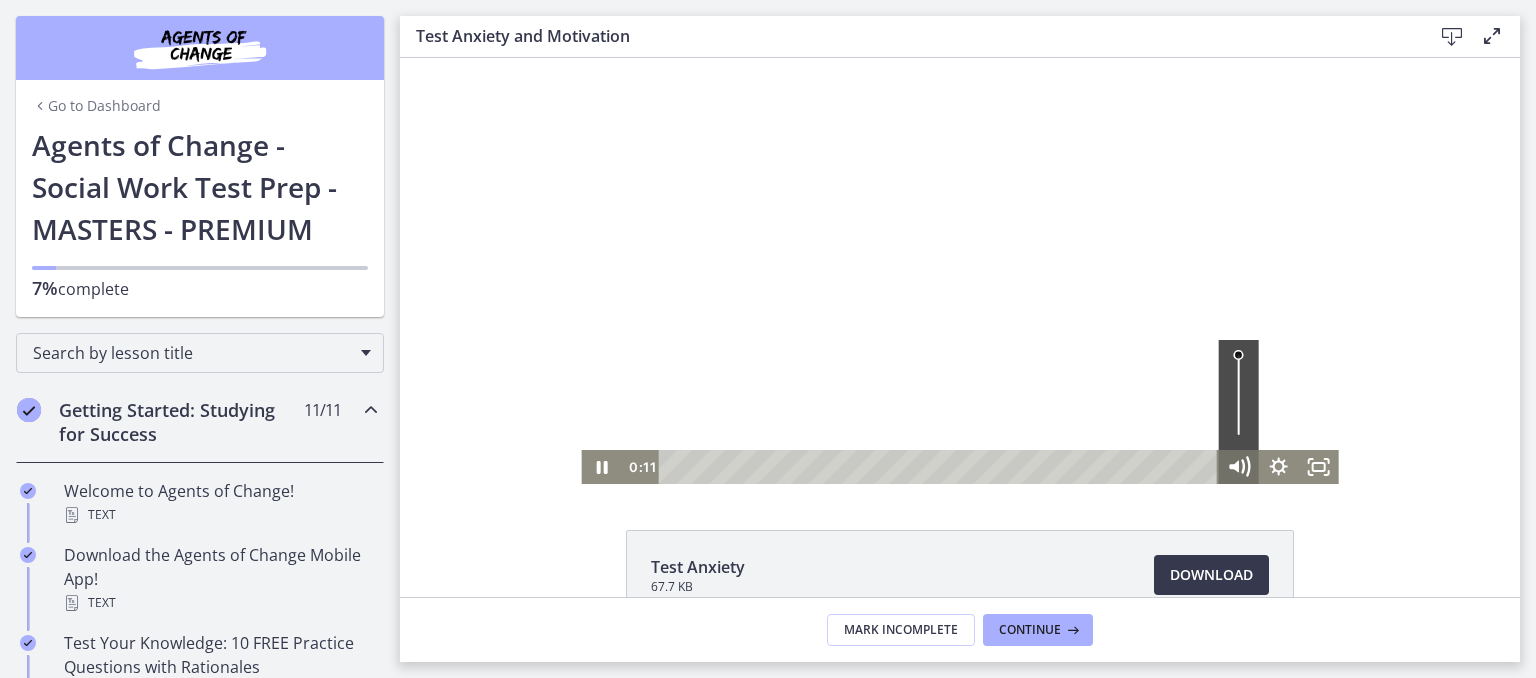 click 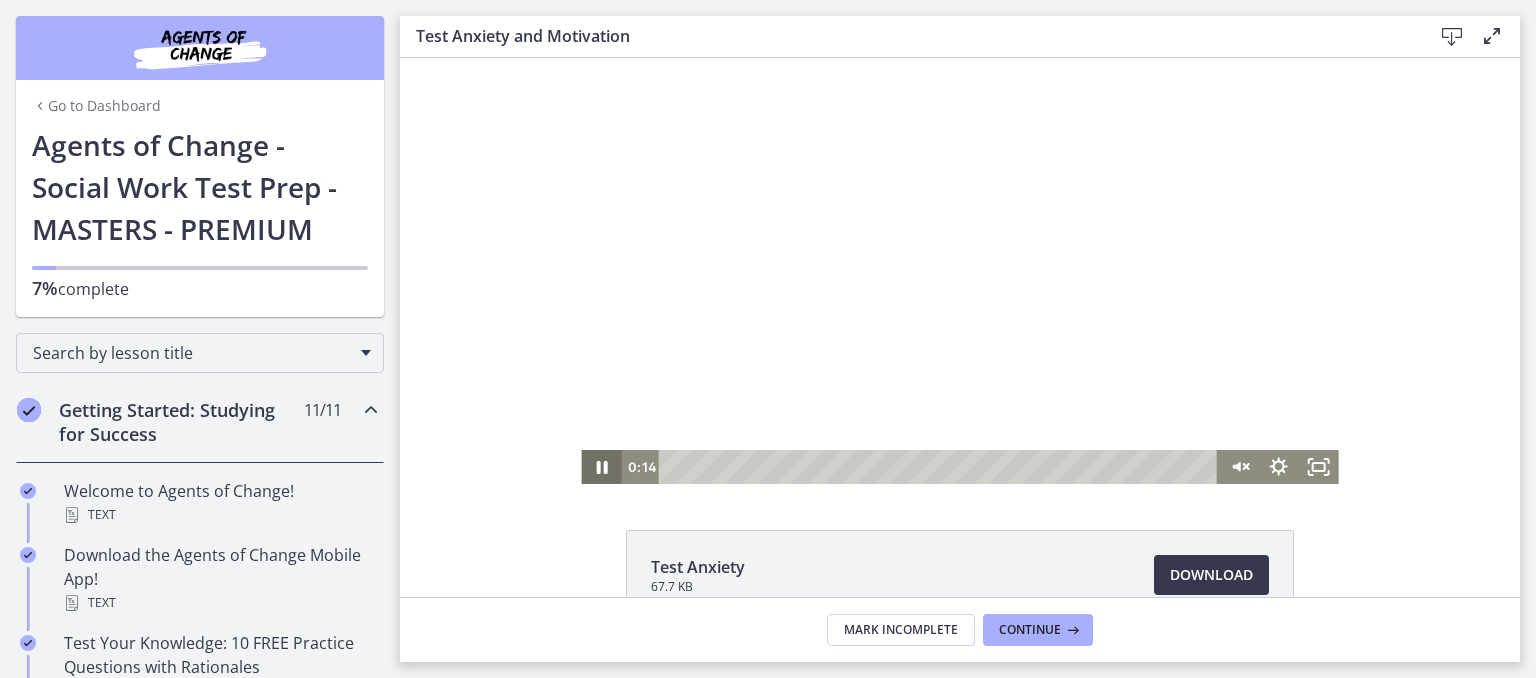 click 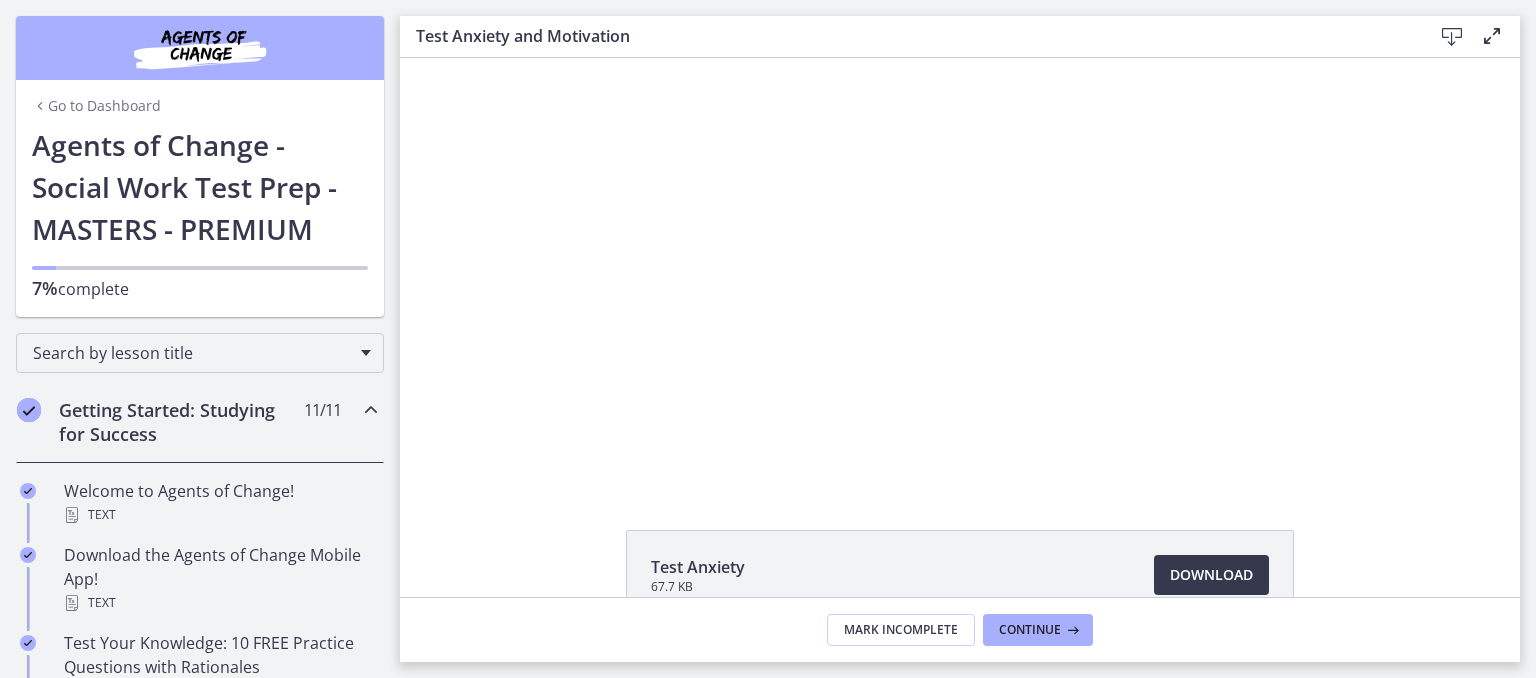 scroll, scrollTop: 119, scrollLeft: 0, axis: vertical 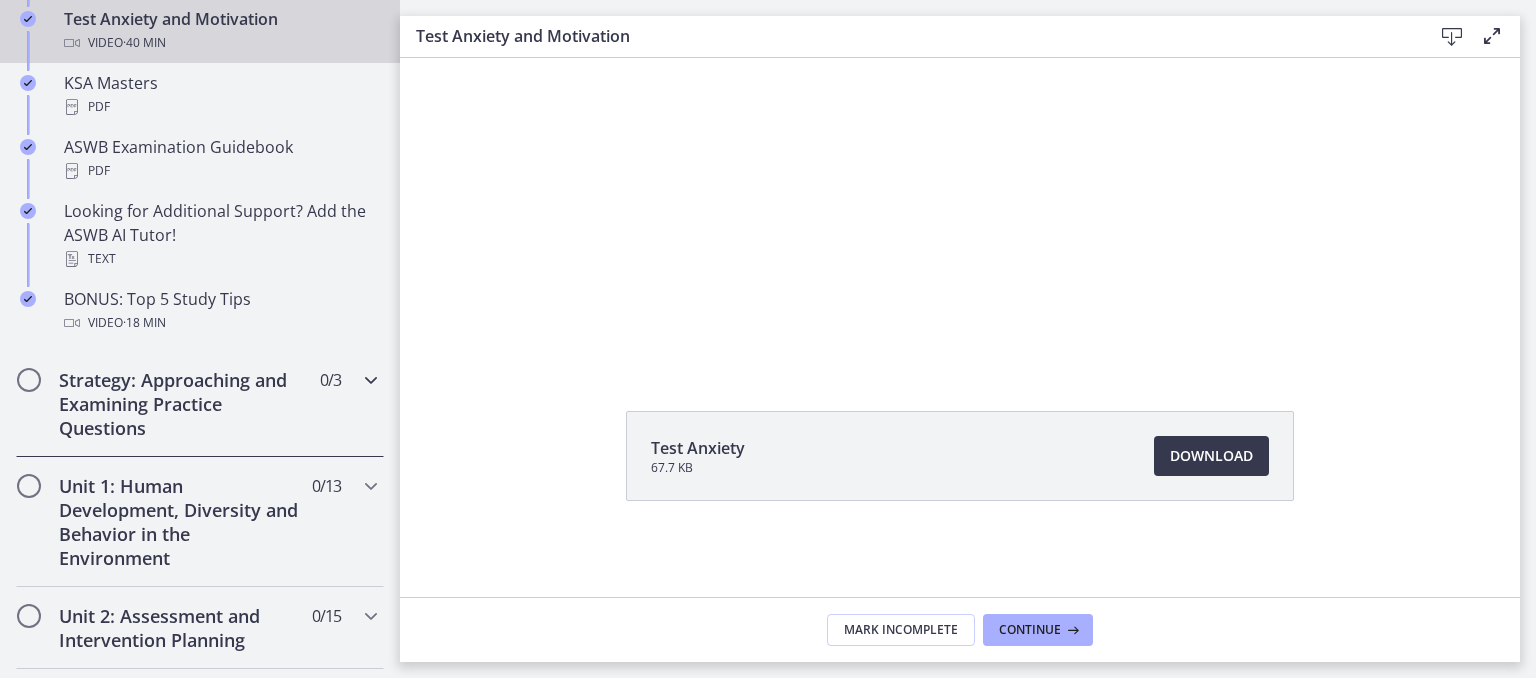 click on "Strategy: Approaching and Examining Practice Questions" at bounding box center [181, 404] 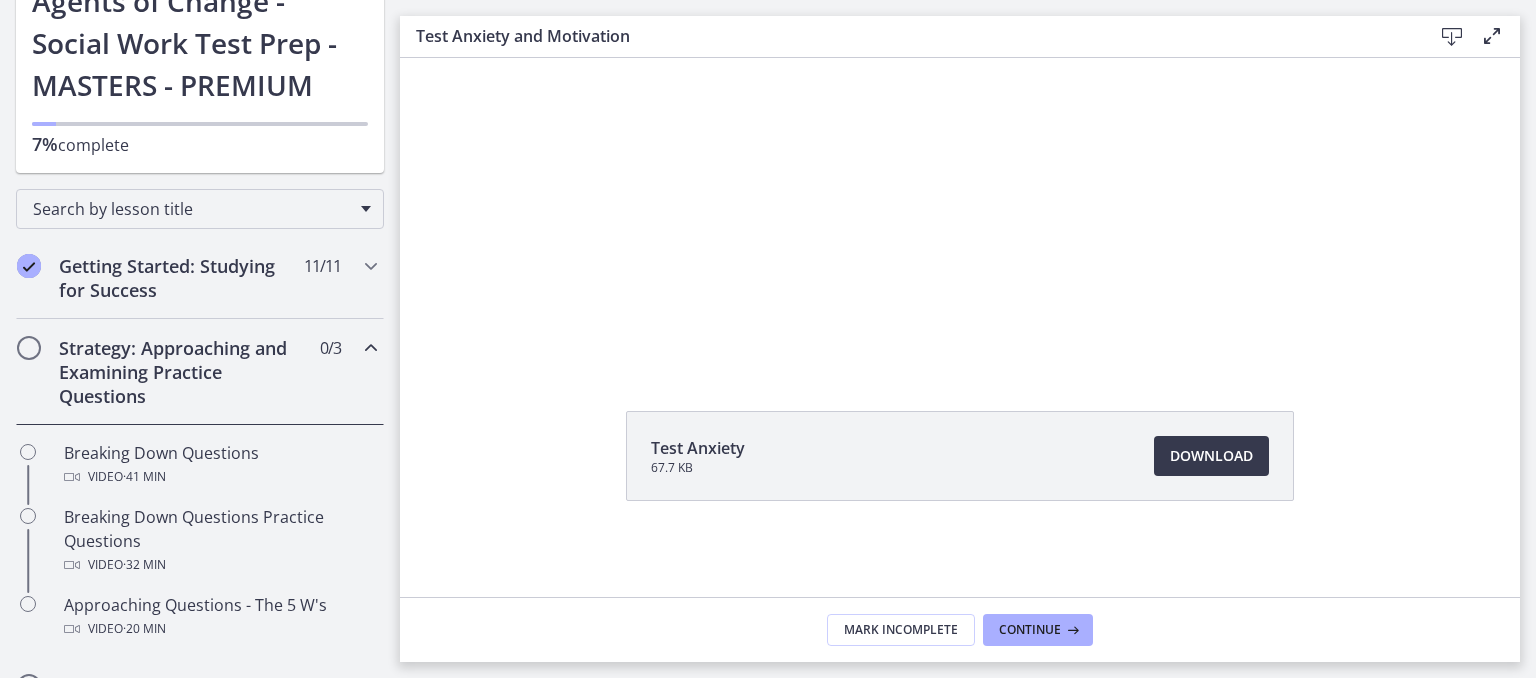 scroll, scrollTop: 142, scrollLeft: 0, axis: vertical 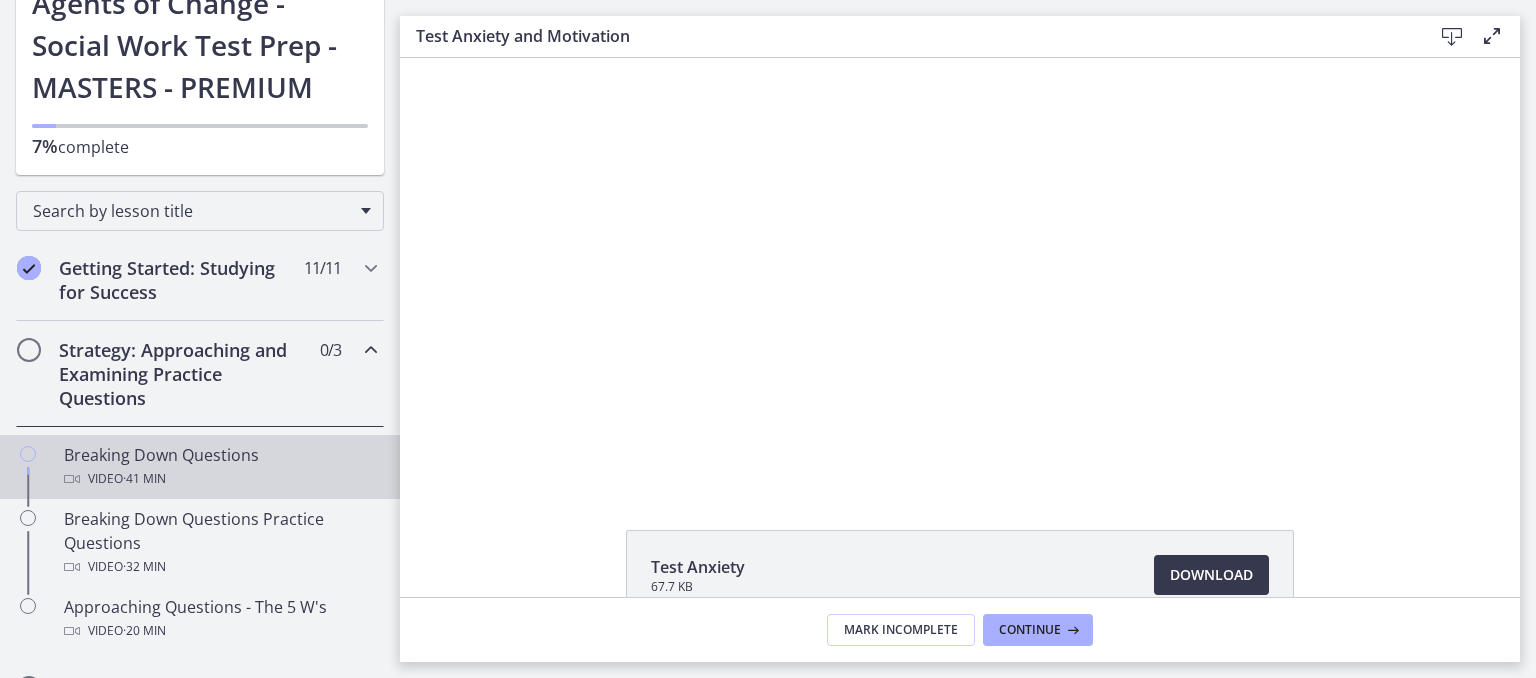 click on "Breaking Down Questions
Video
·  41 min" at bounding box center [220, 467] 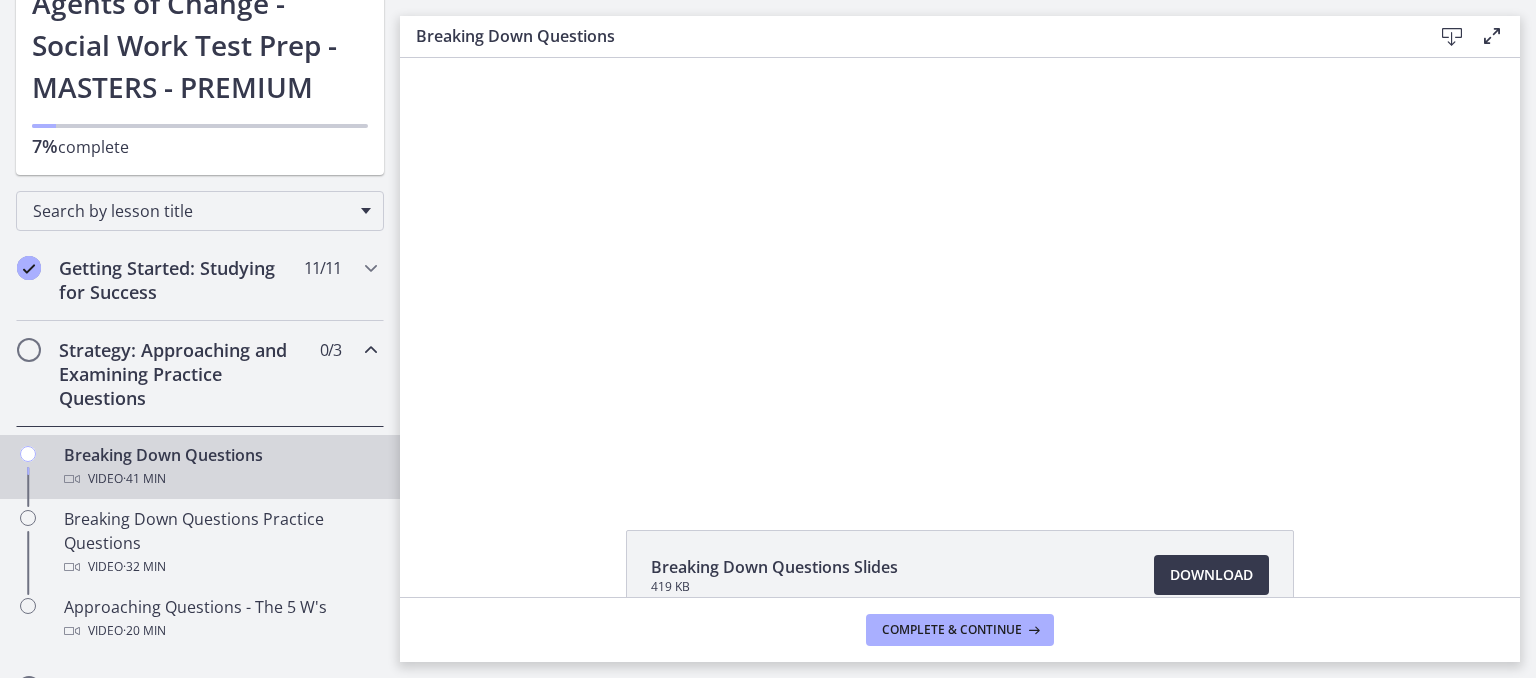 scroll, scrollTop: 0, scrollLeft: 0, axis: both 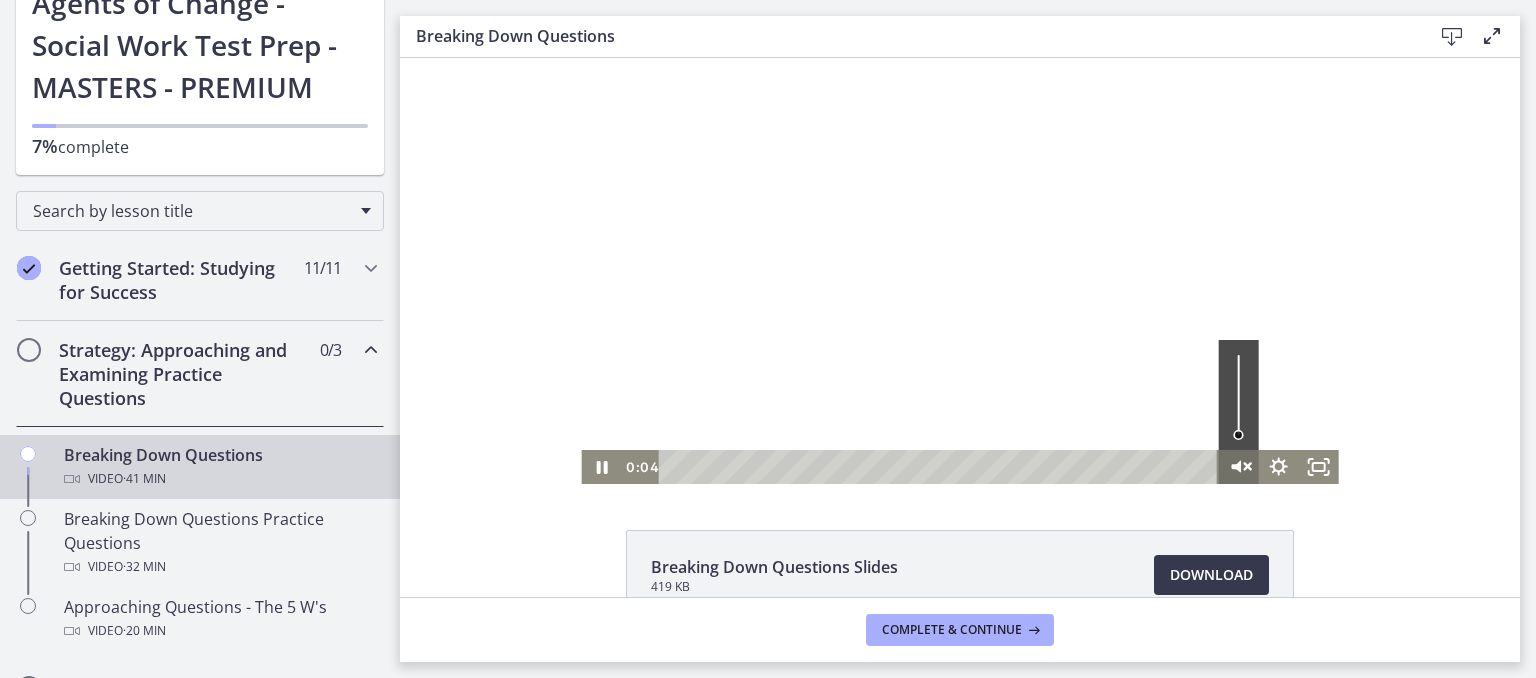 click 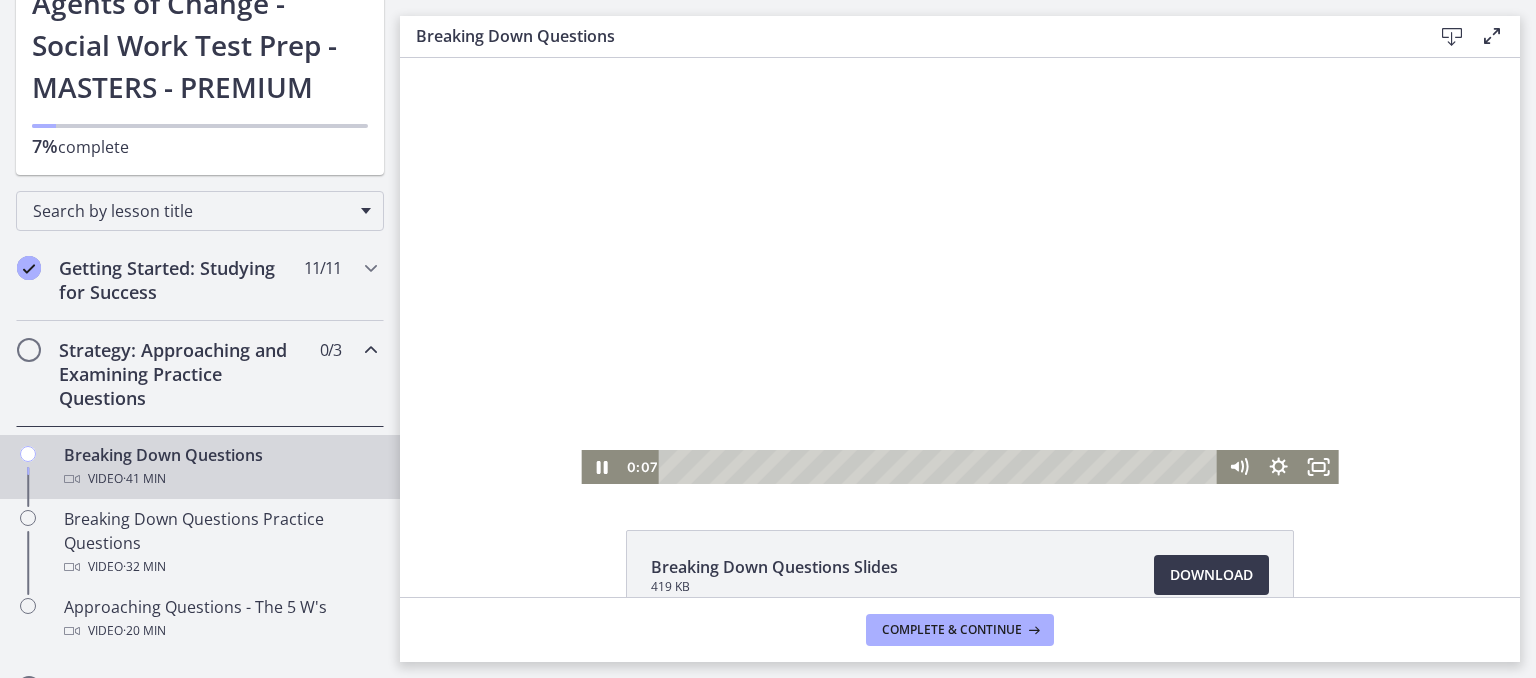 type 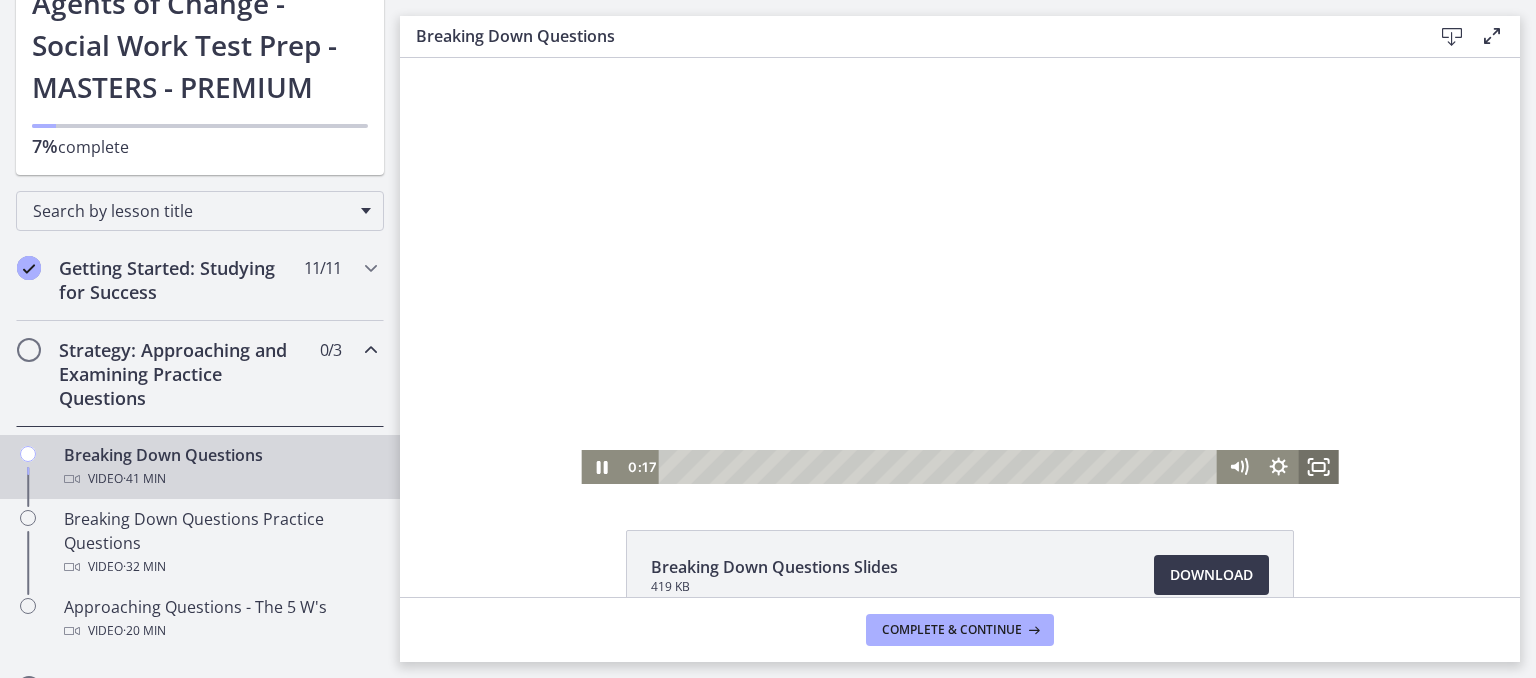 click 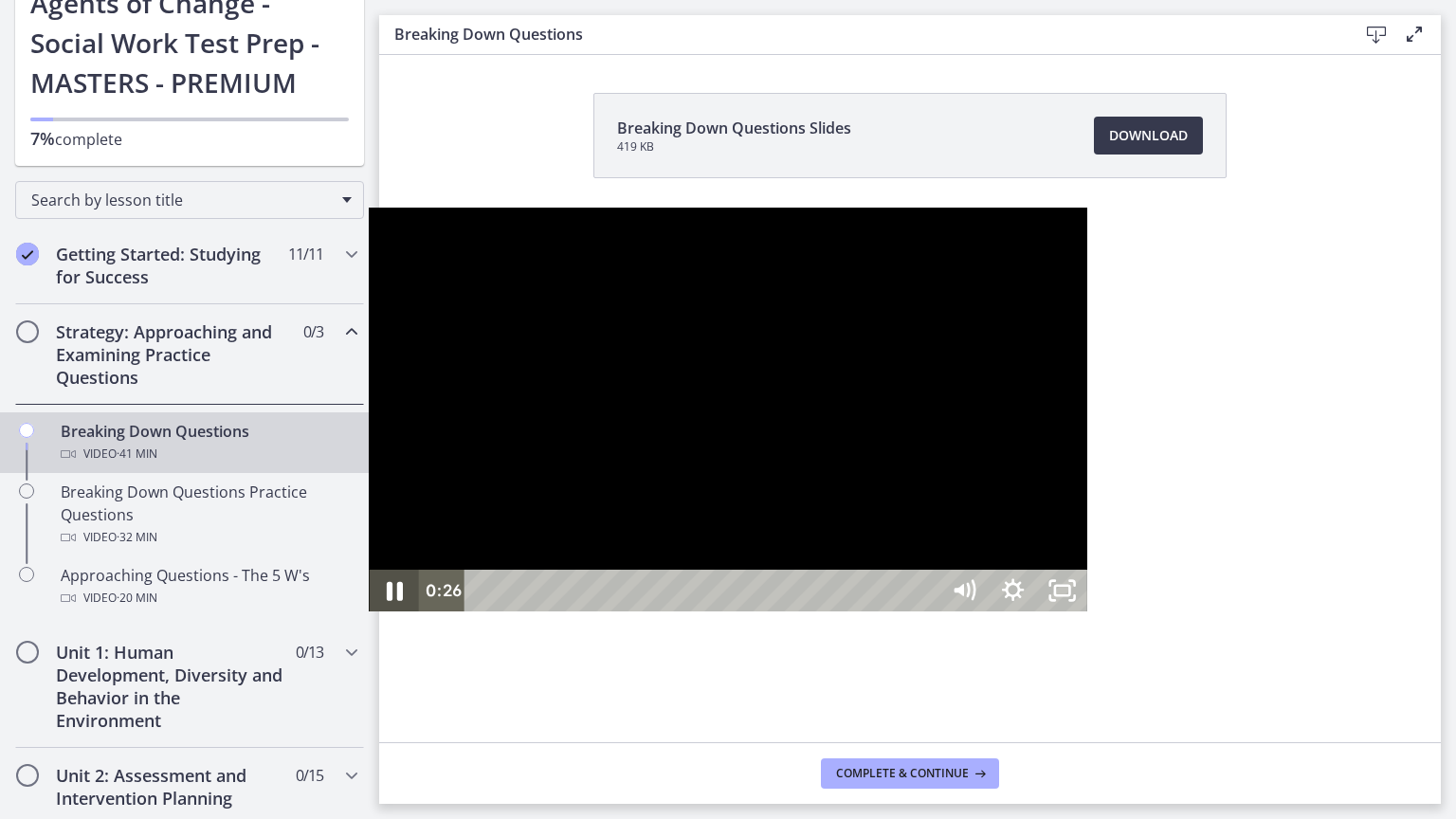 click 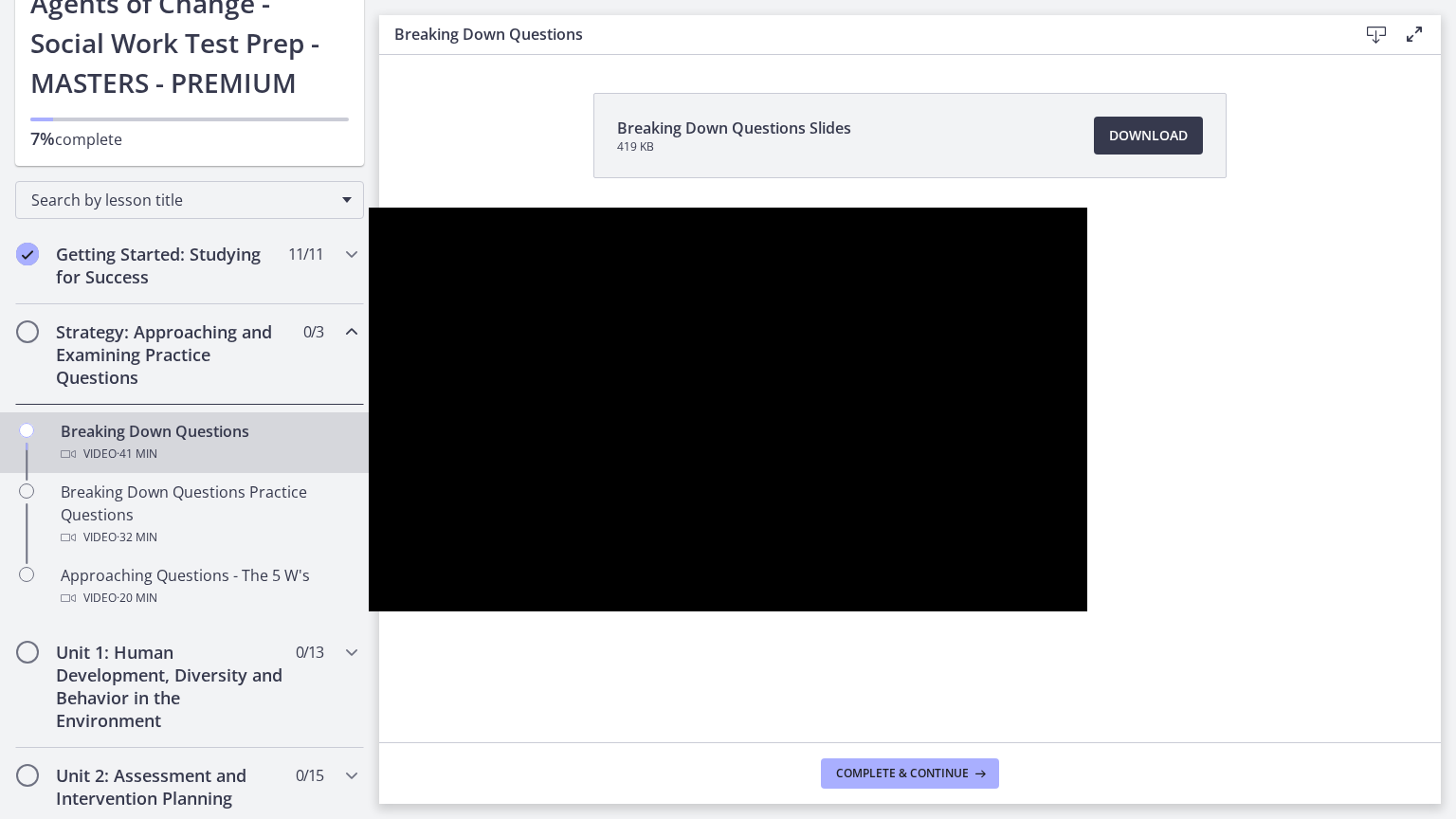 type 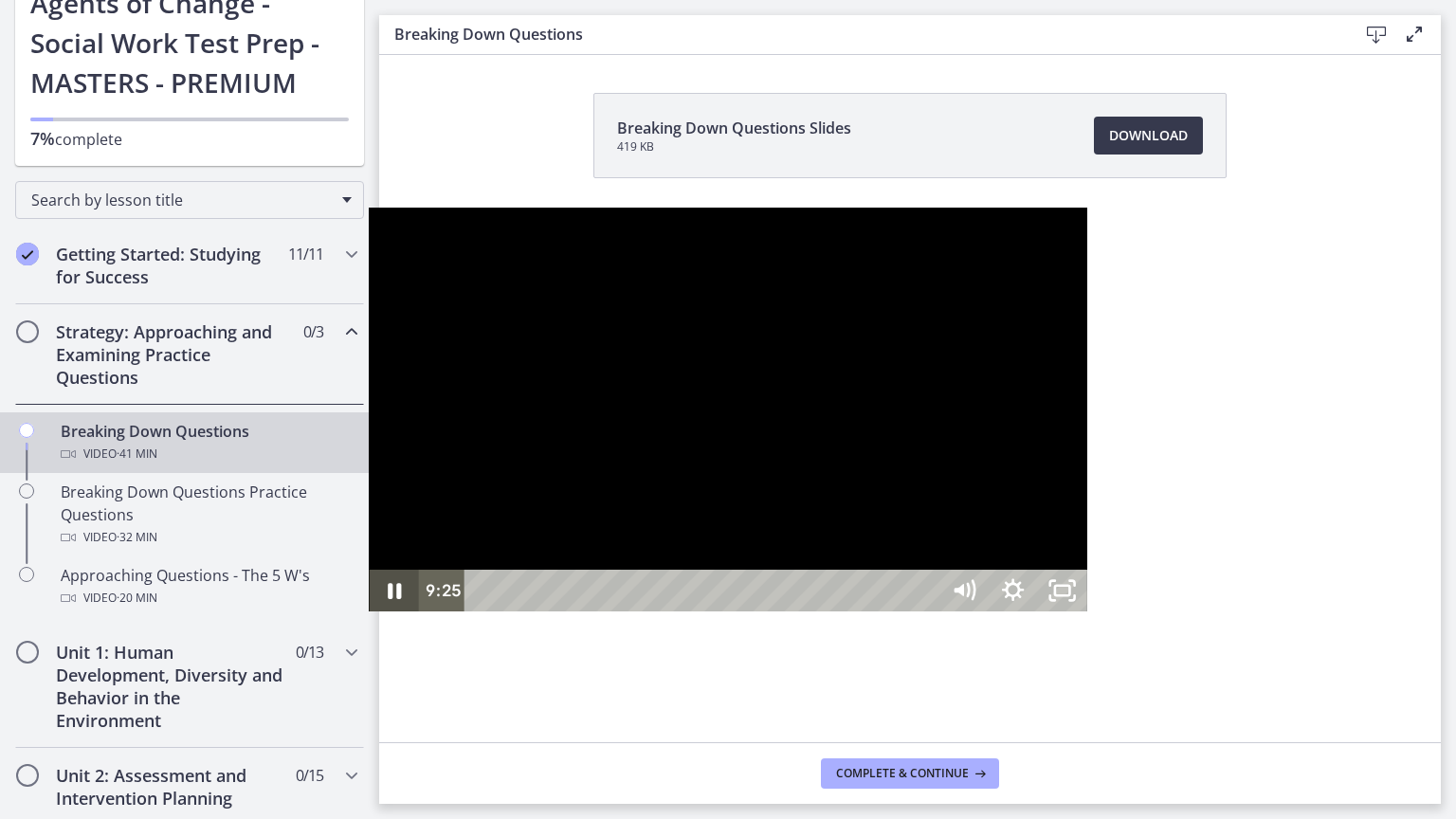 click 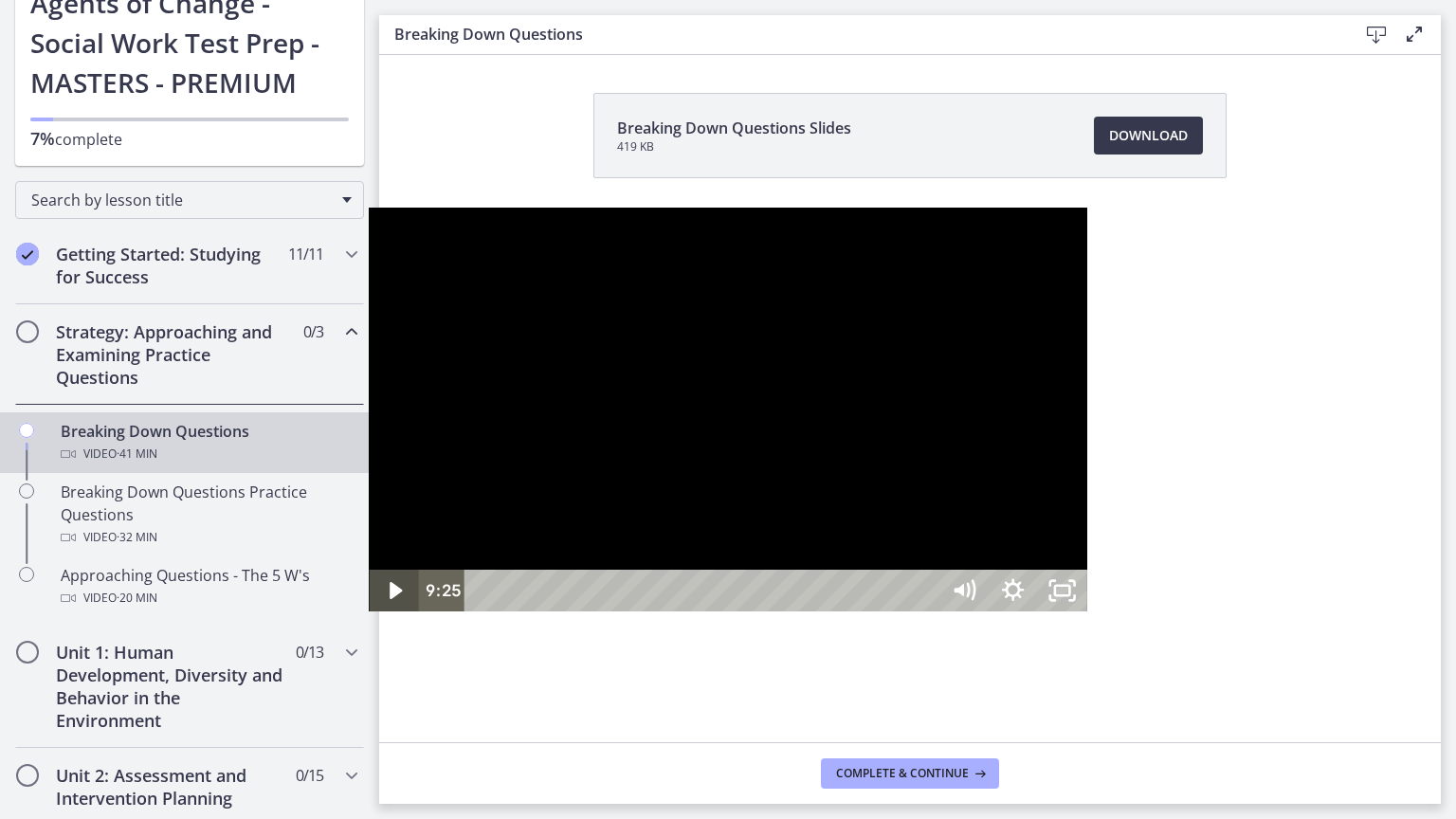 click at bounding box center [393, 591] 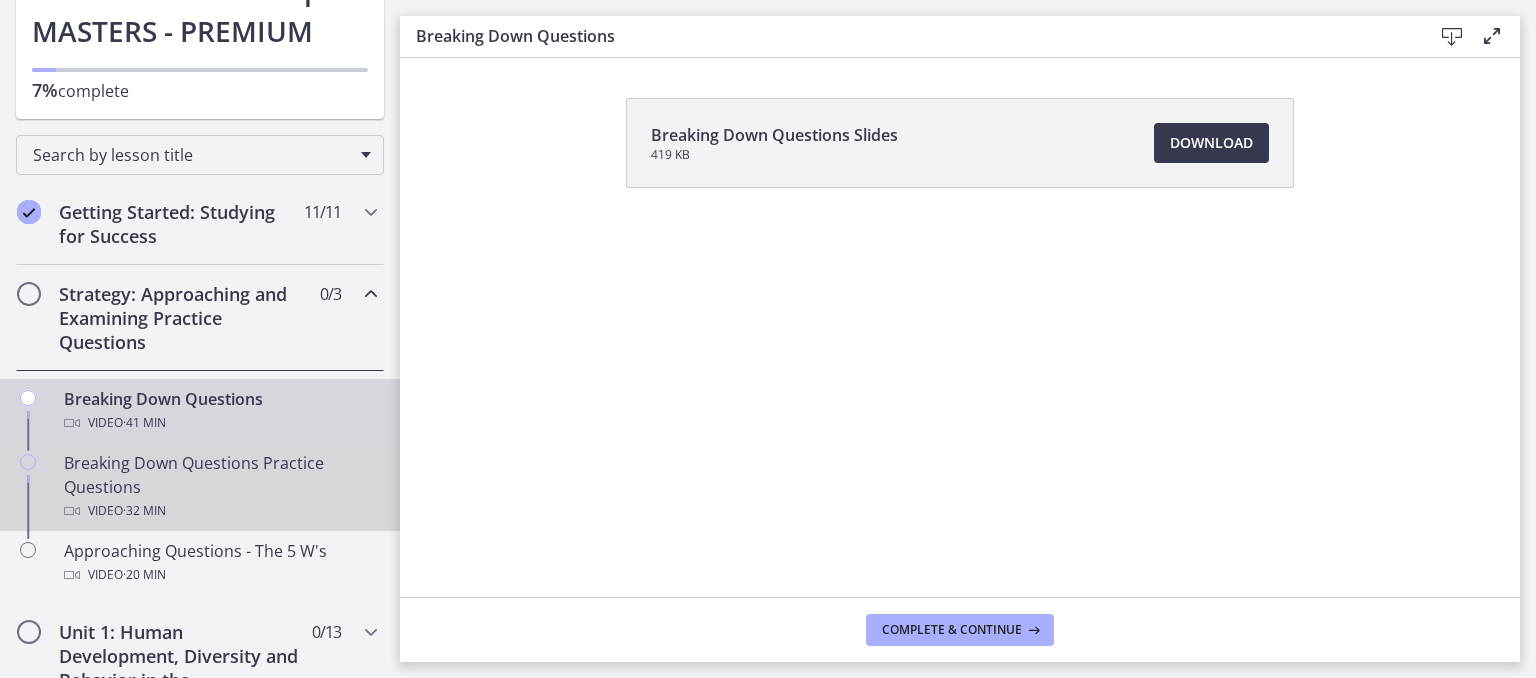 scroll, scrollTop: 212, scrollLeft: 0, axis: vertical 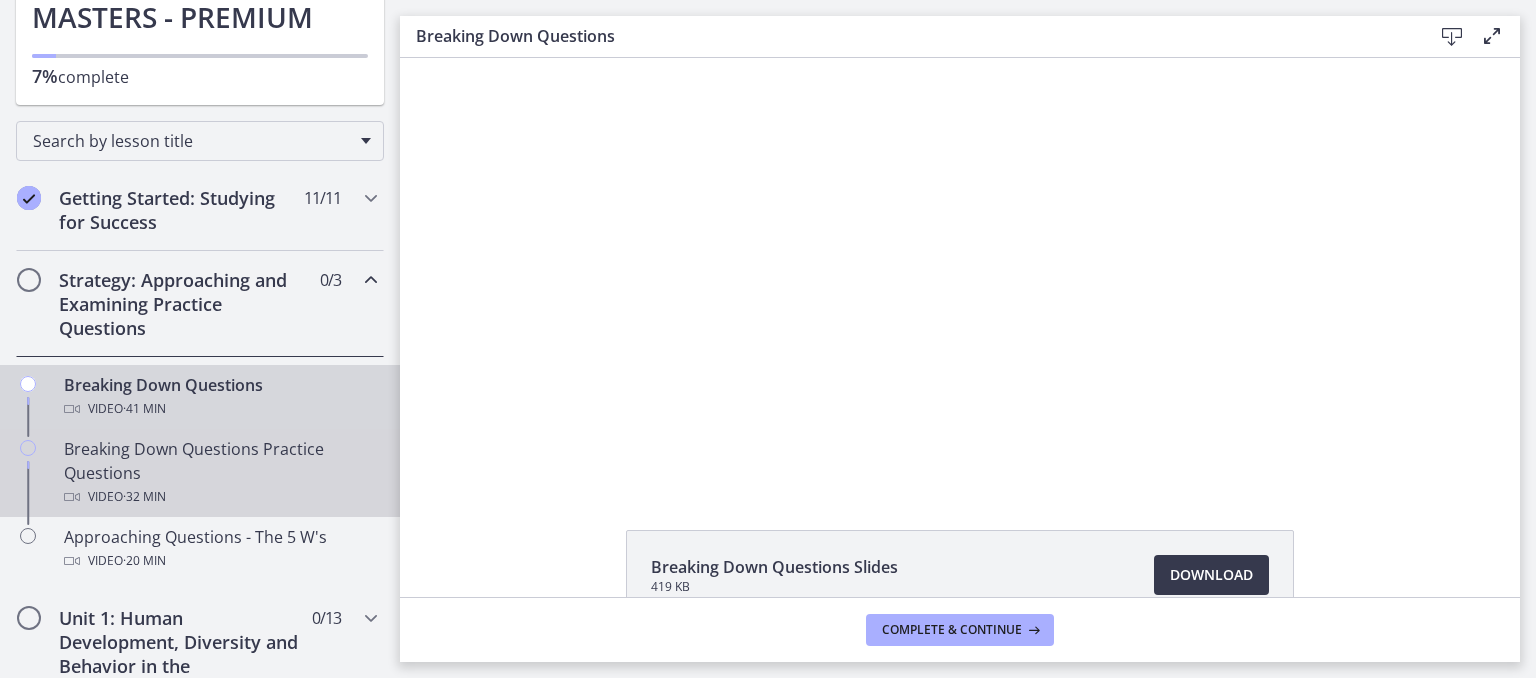 click on "Video
·  32 min" at bounding box center (220, 497) 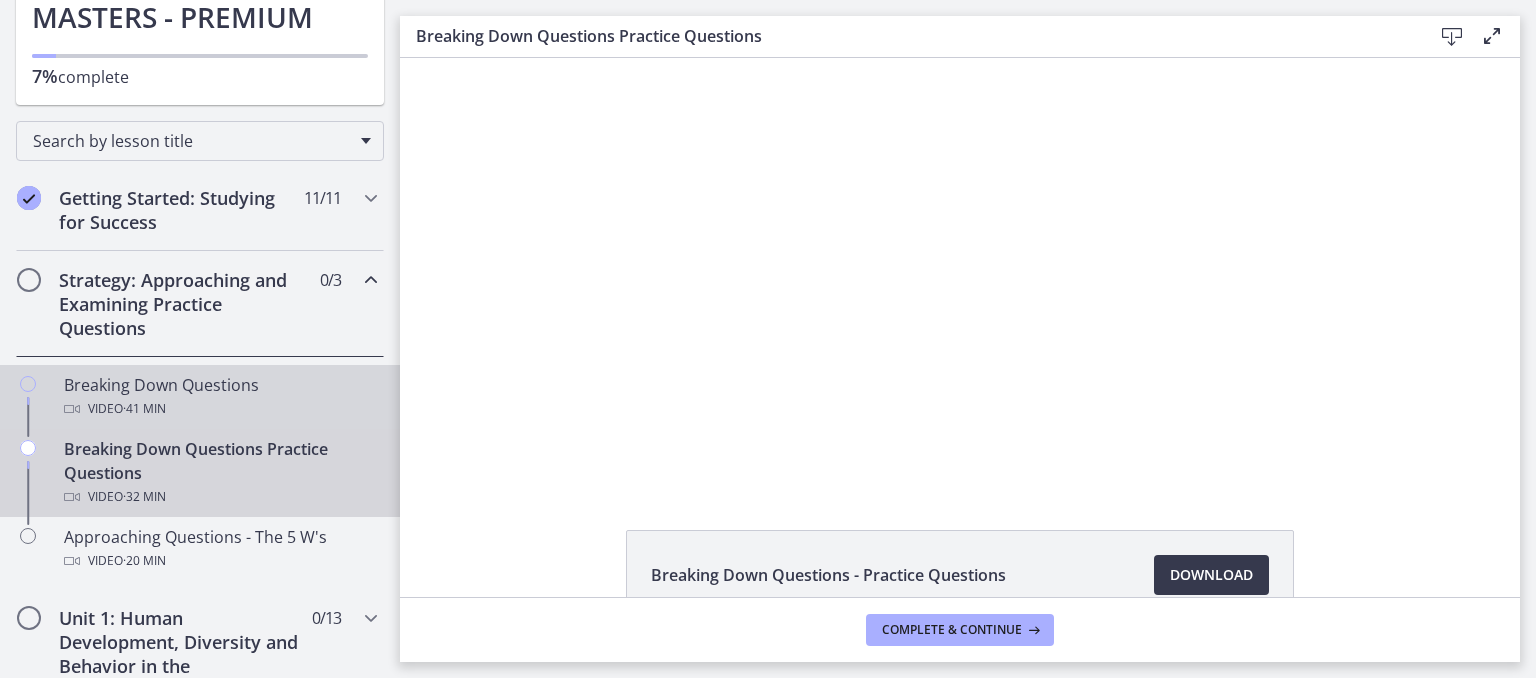 scroll, scrollTop: 0, scrollLeft: 0, axis: both 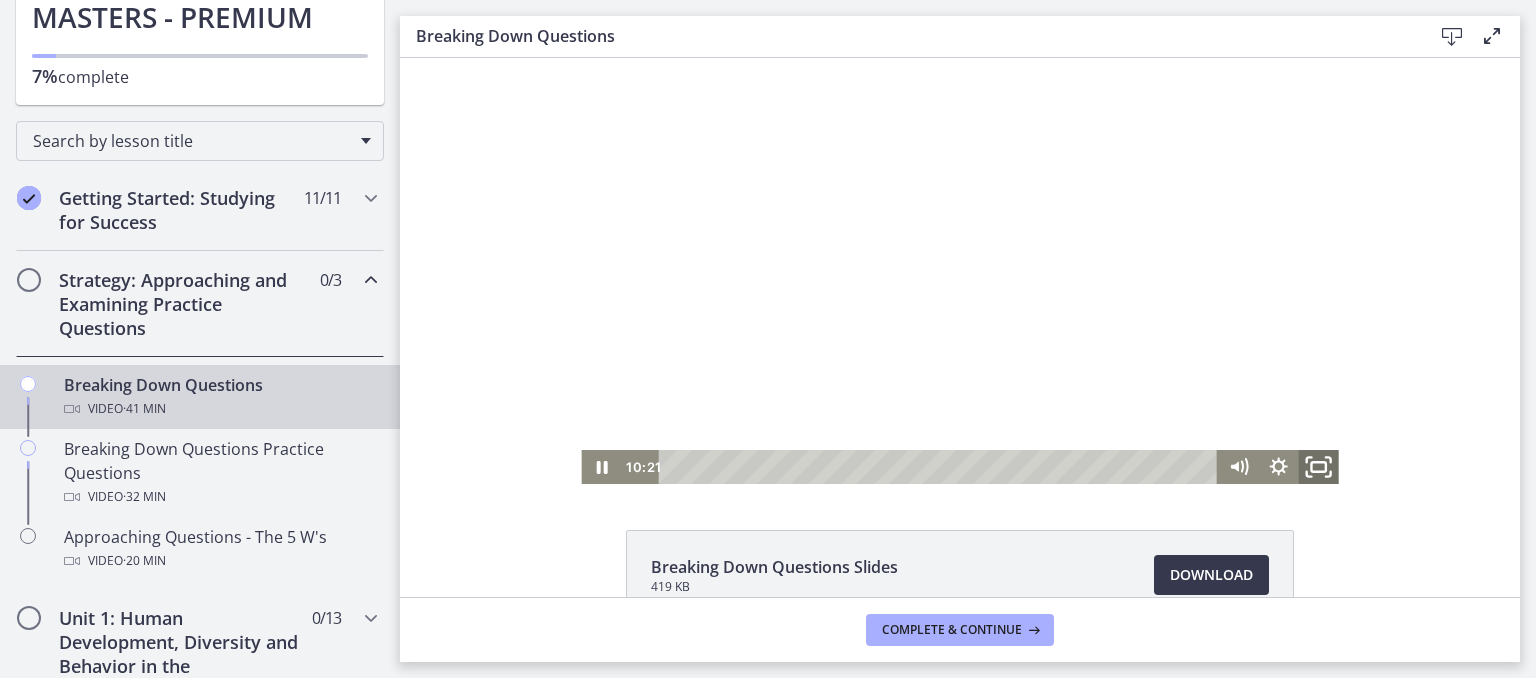 click 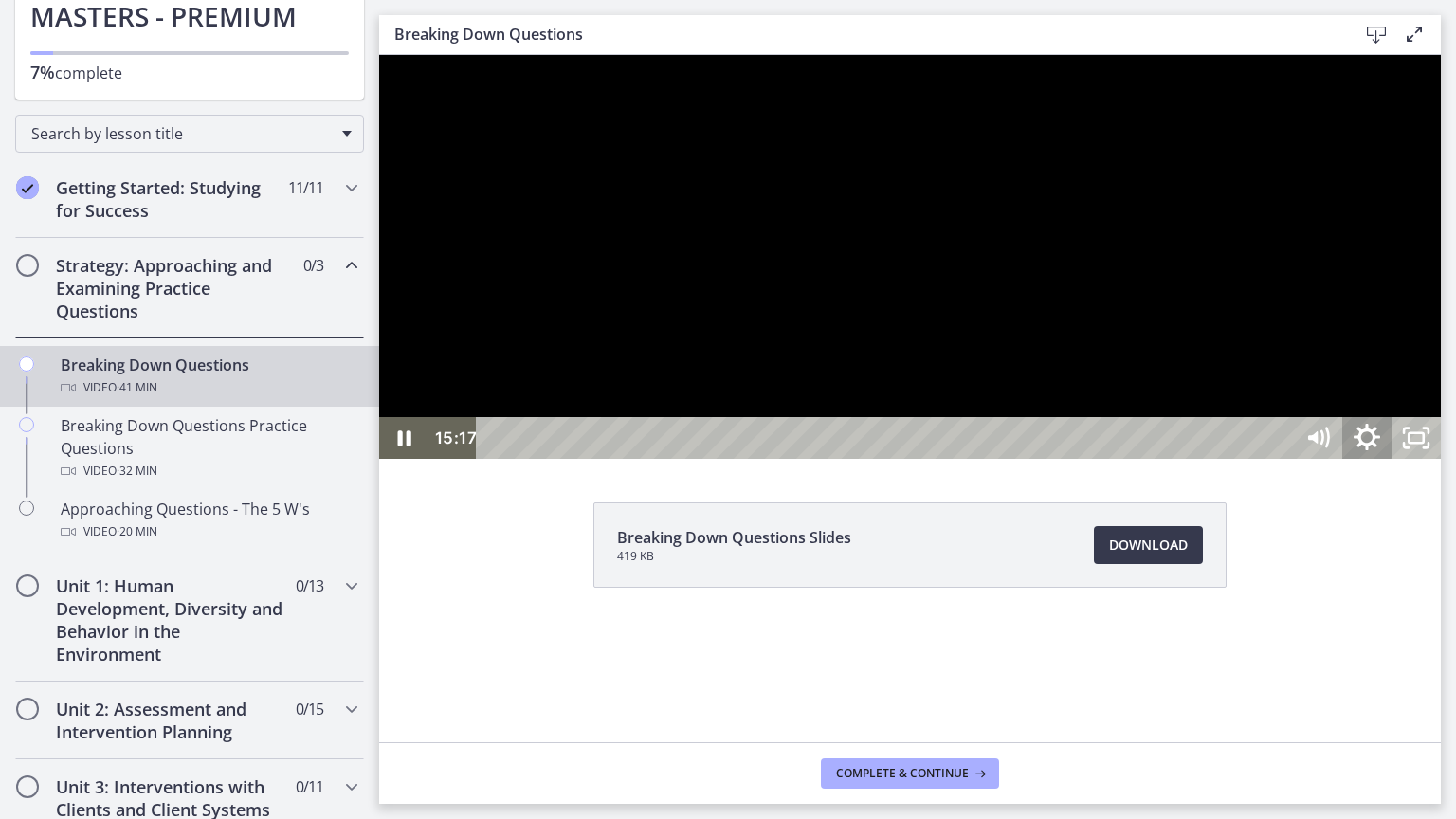 click 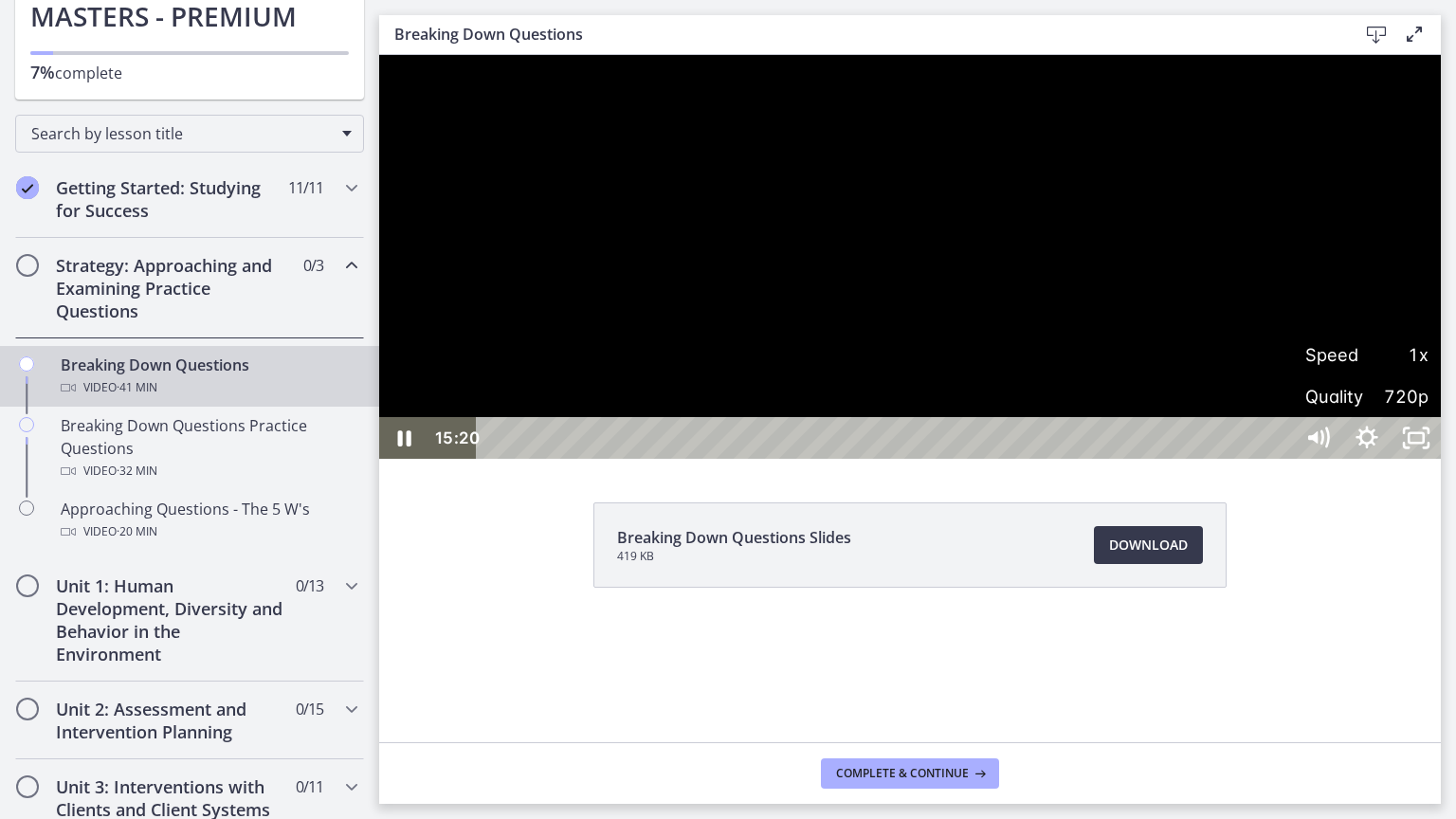 click on "Quality" at bounding box center (1336, 396) 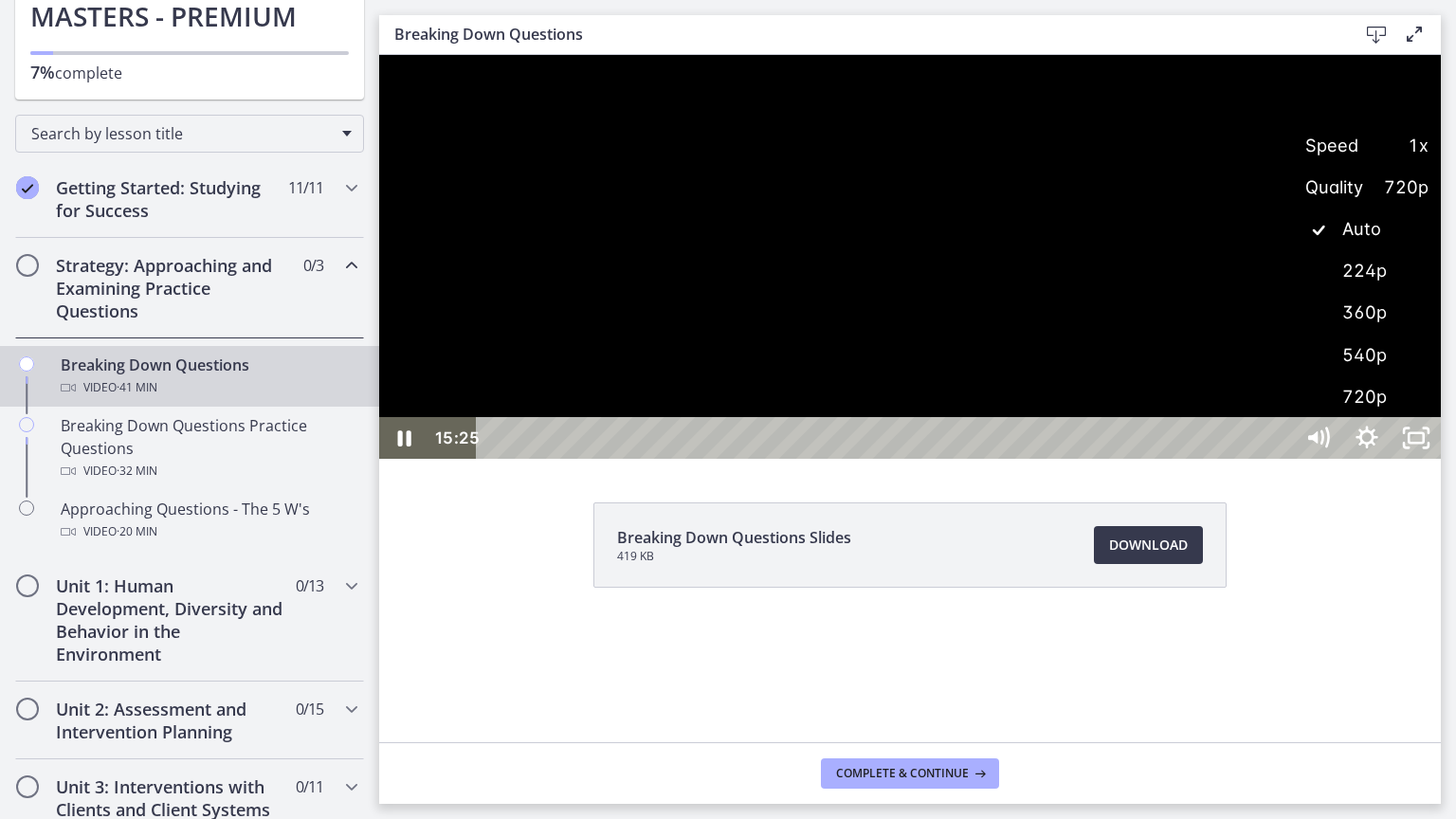 click at bounding box center [910, 257] 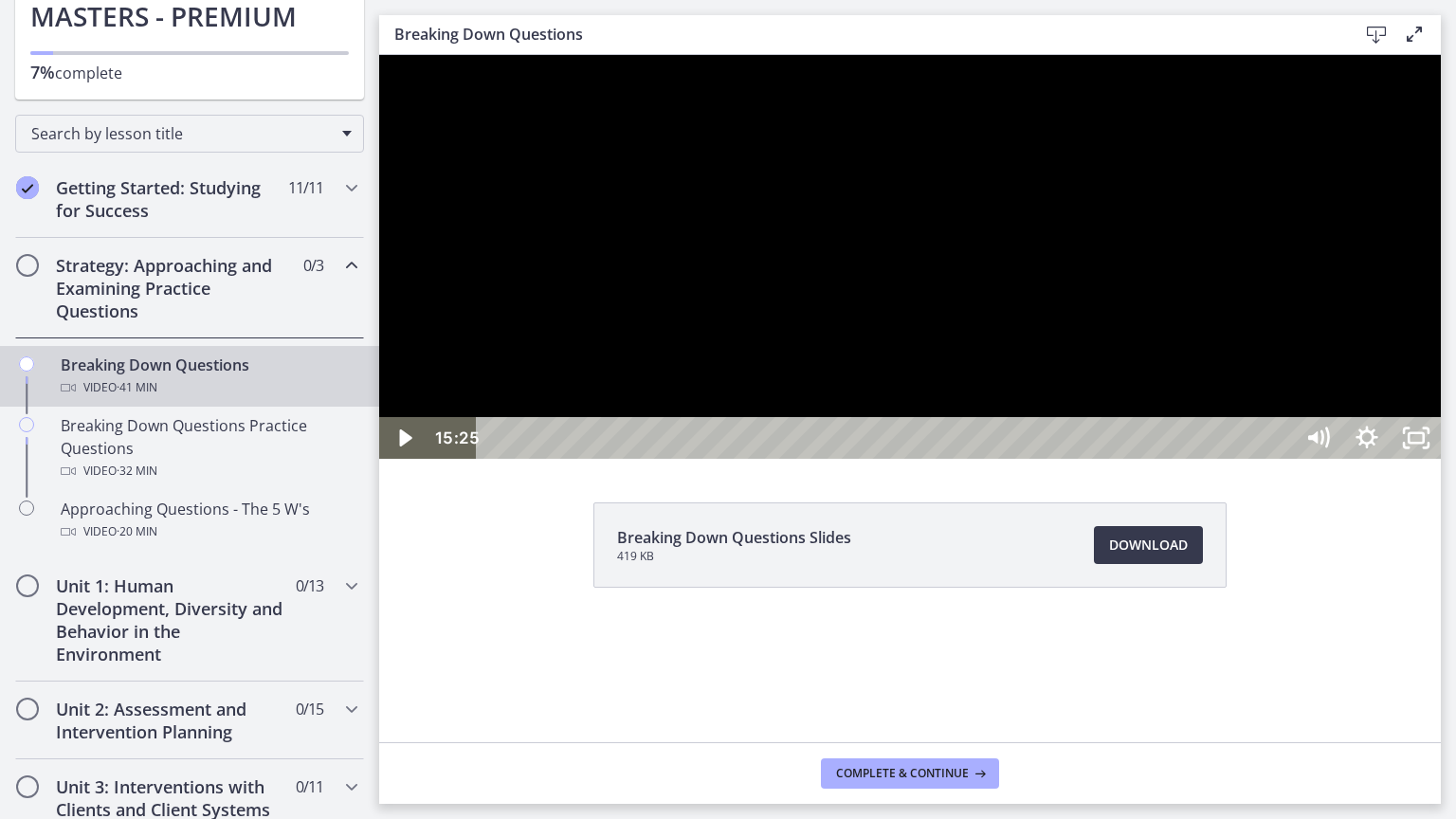 click at bounding box center (910, 257) 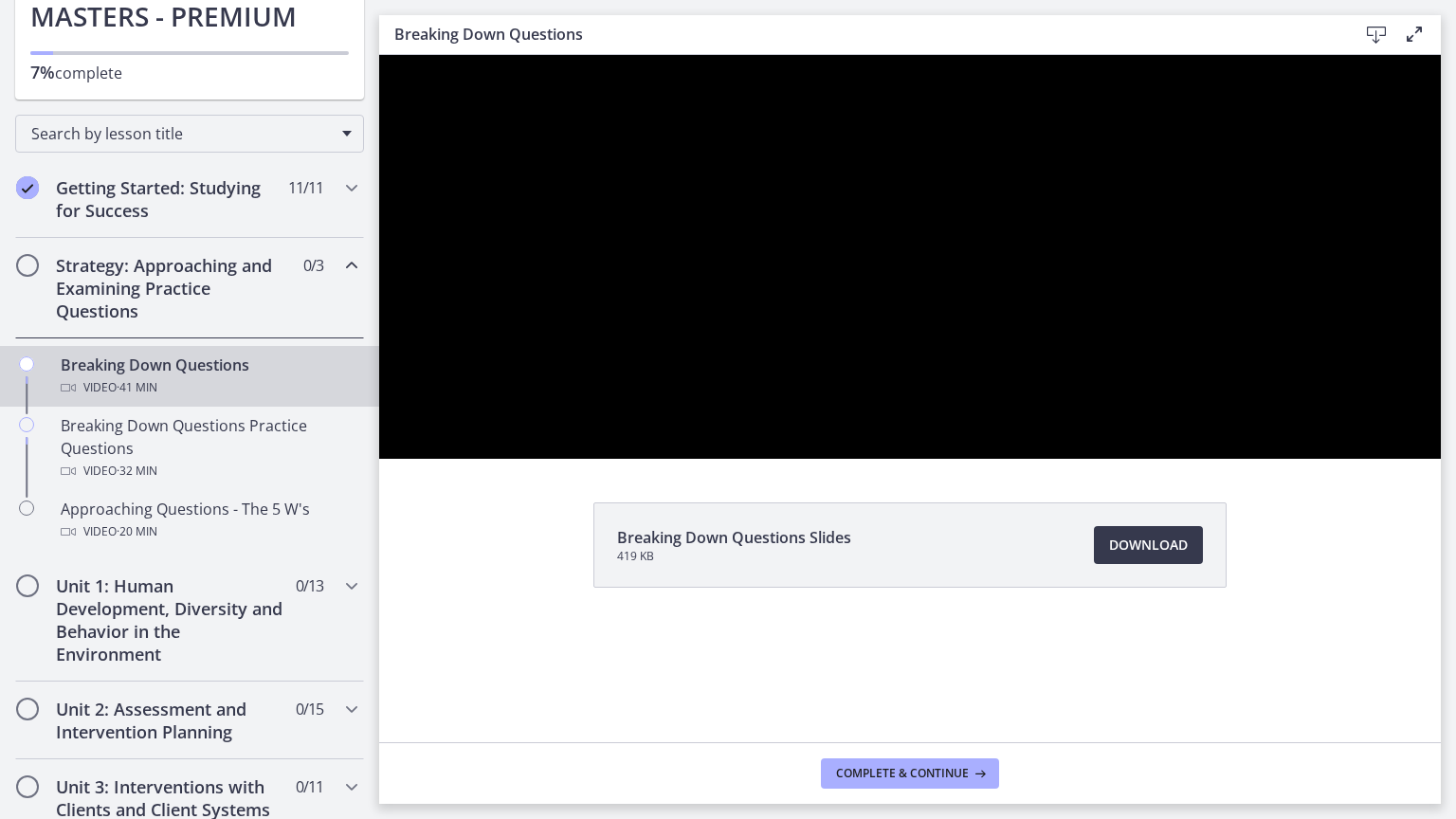 type 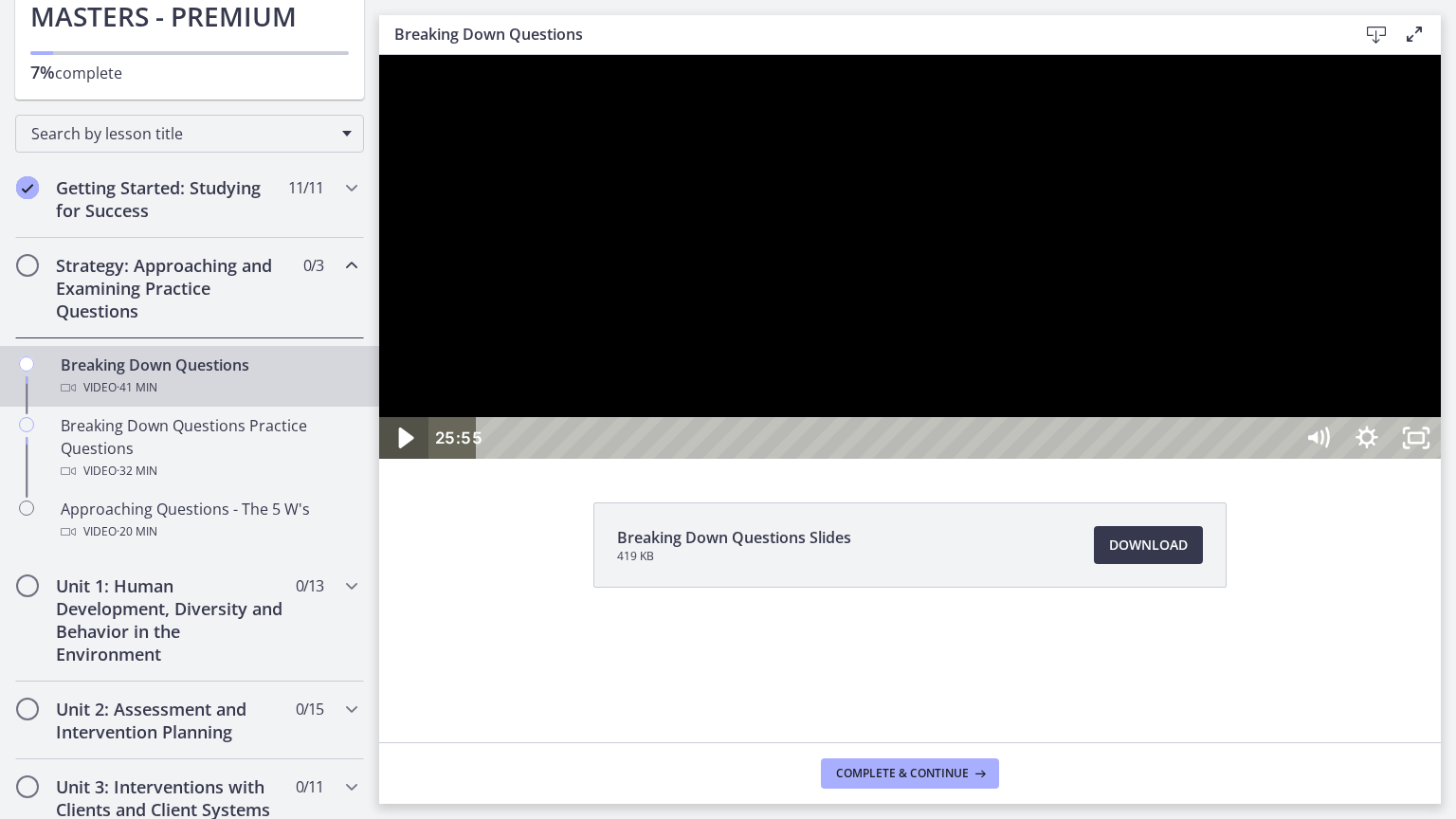 click 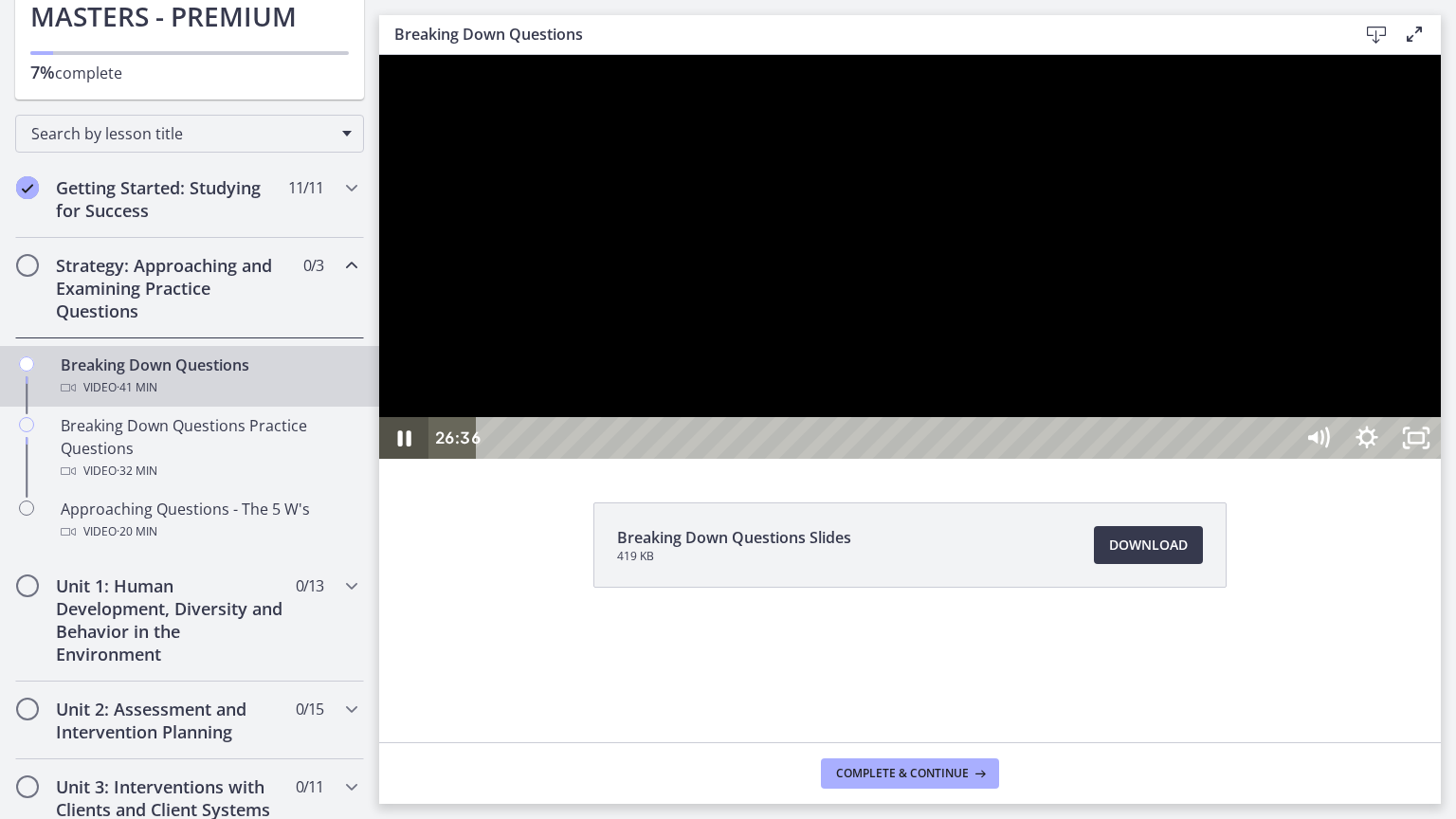 type 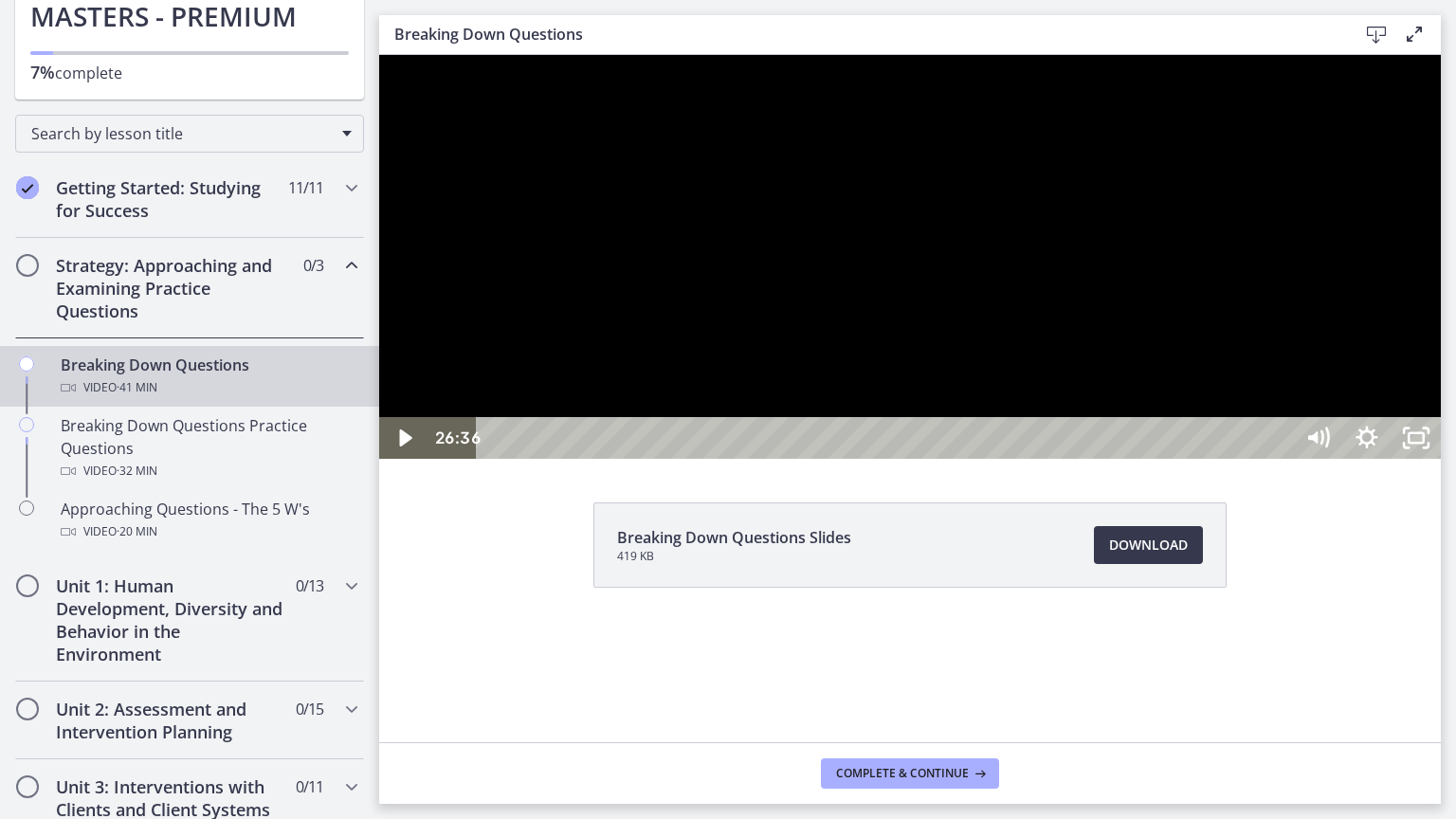 click at bounding box center [404, 438] 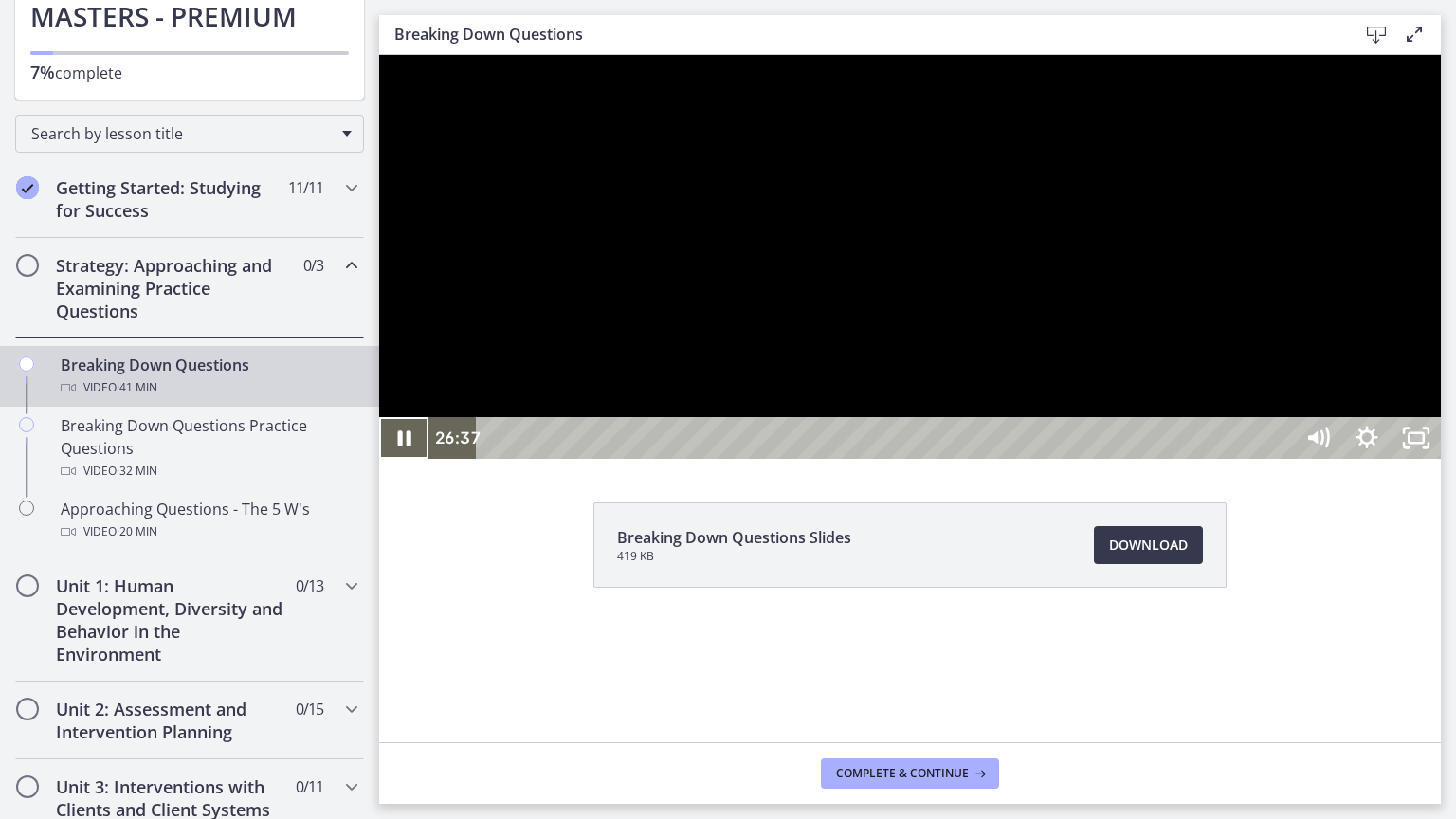 click at bounding box center [404, 438] 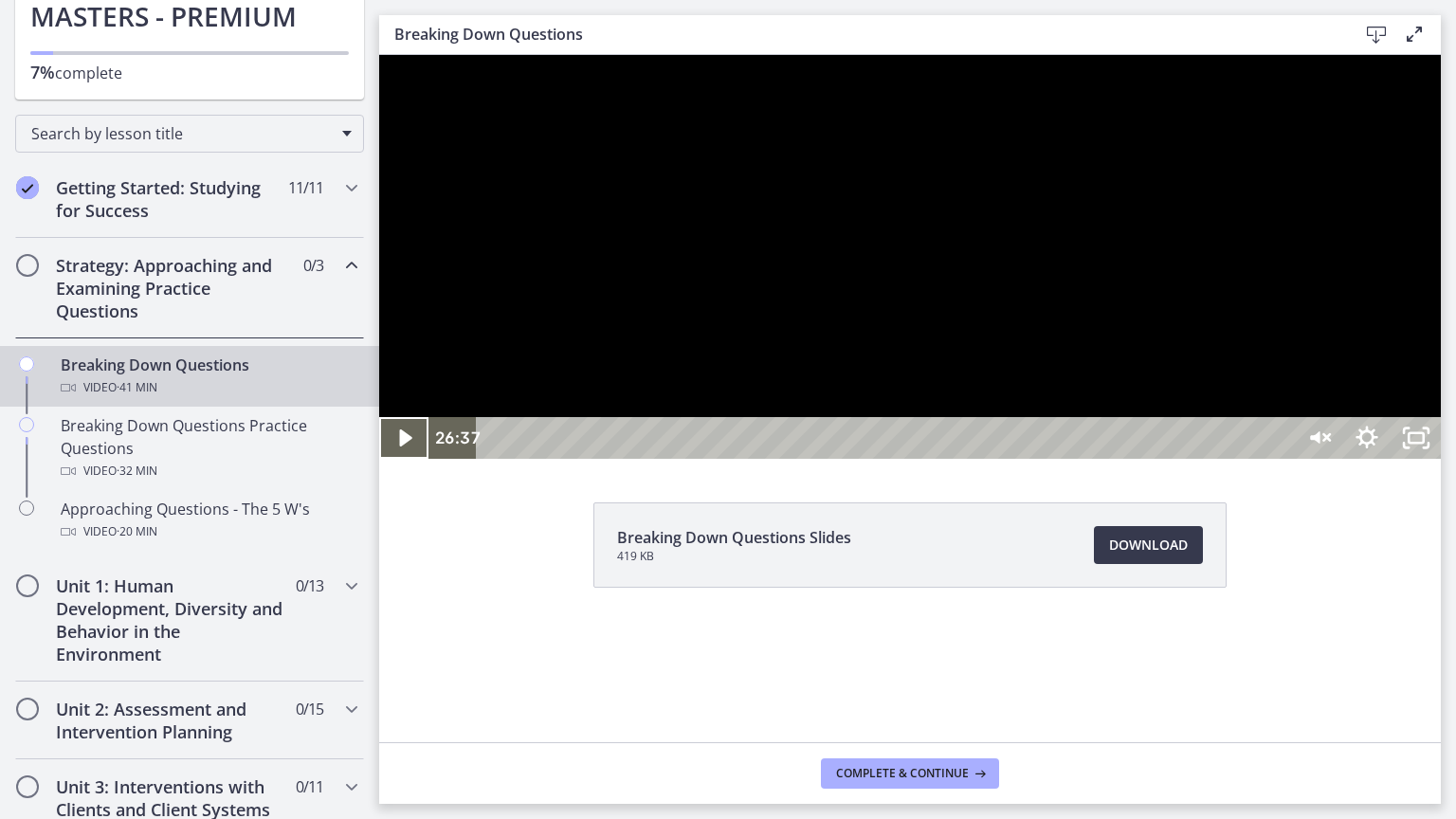 click at bounding box center [404, 438] 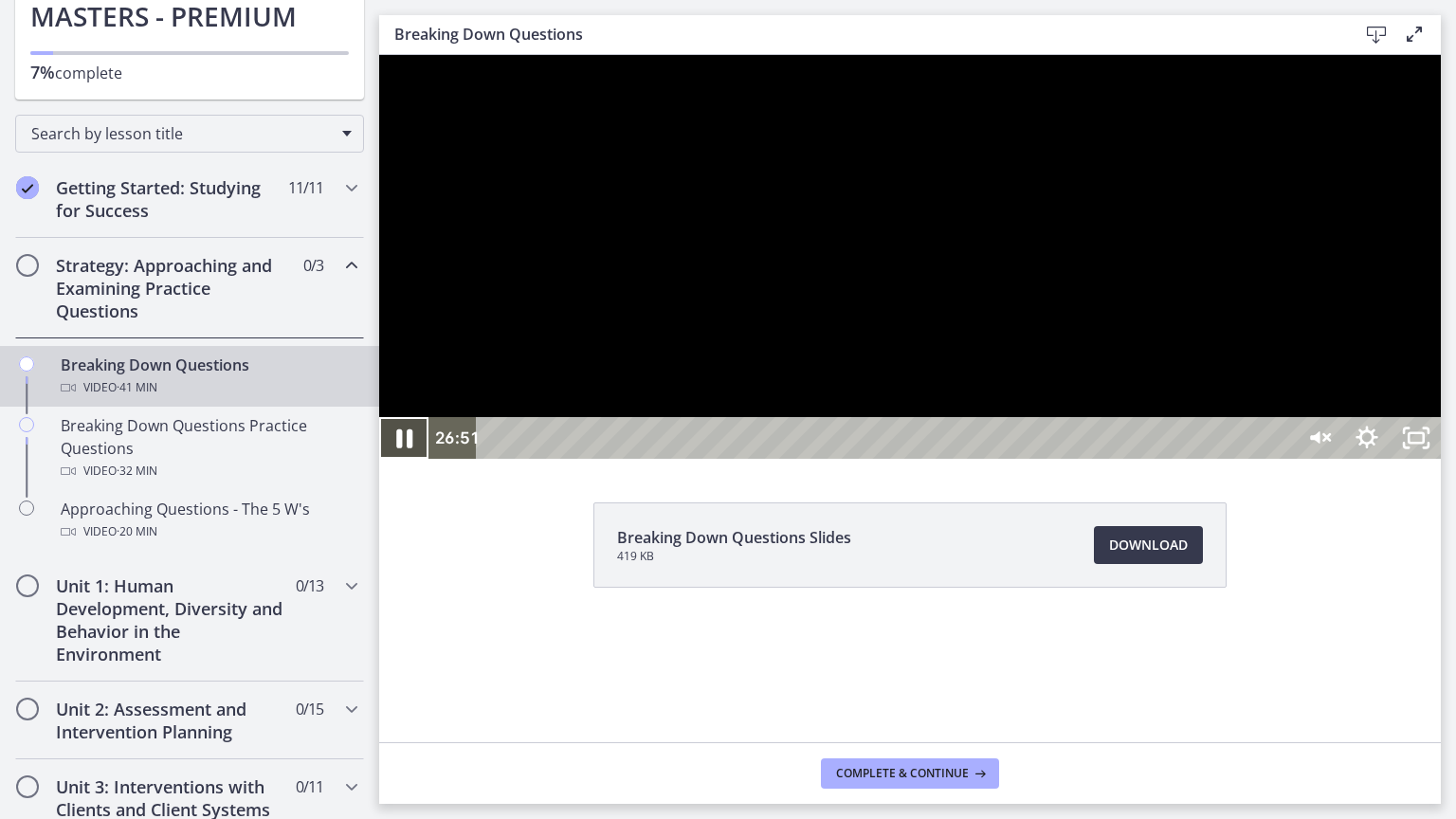 click 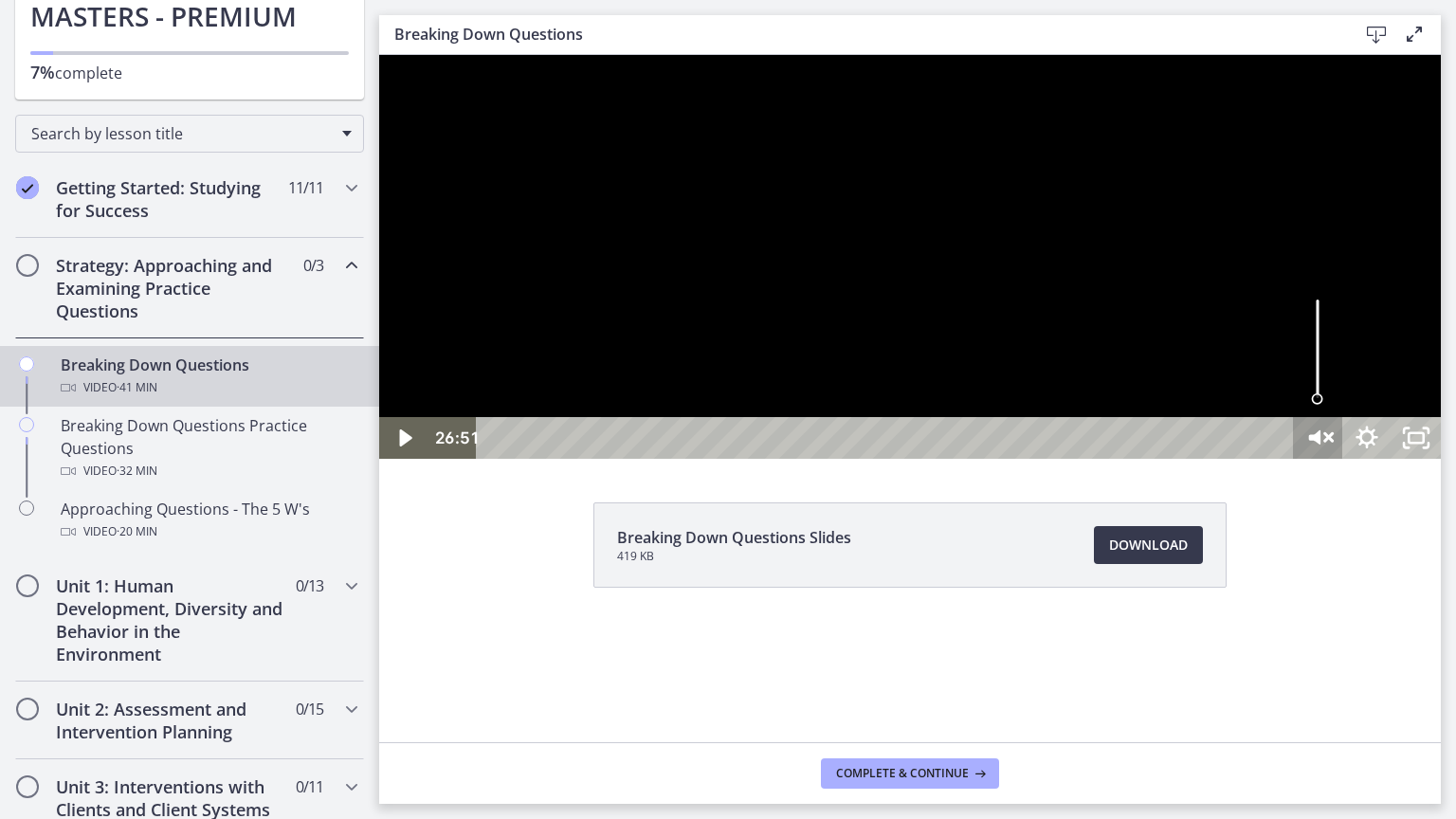 click 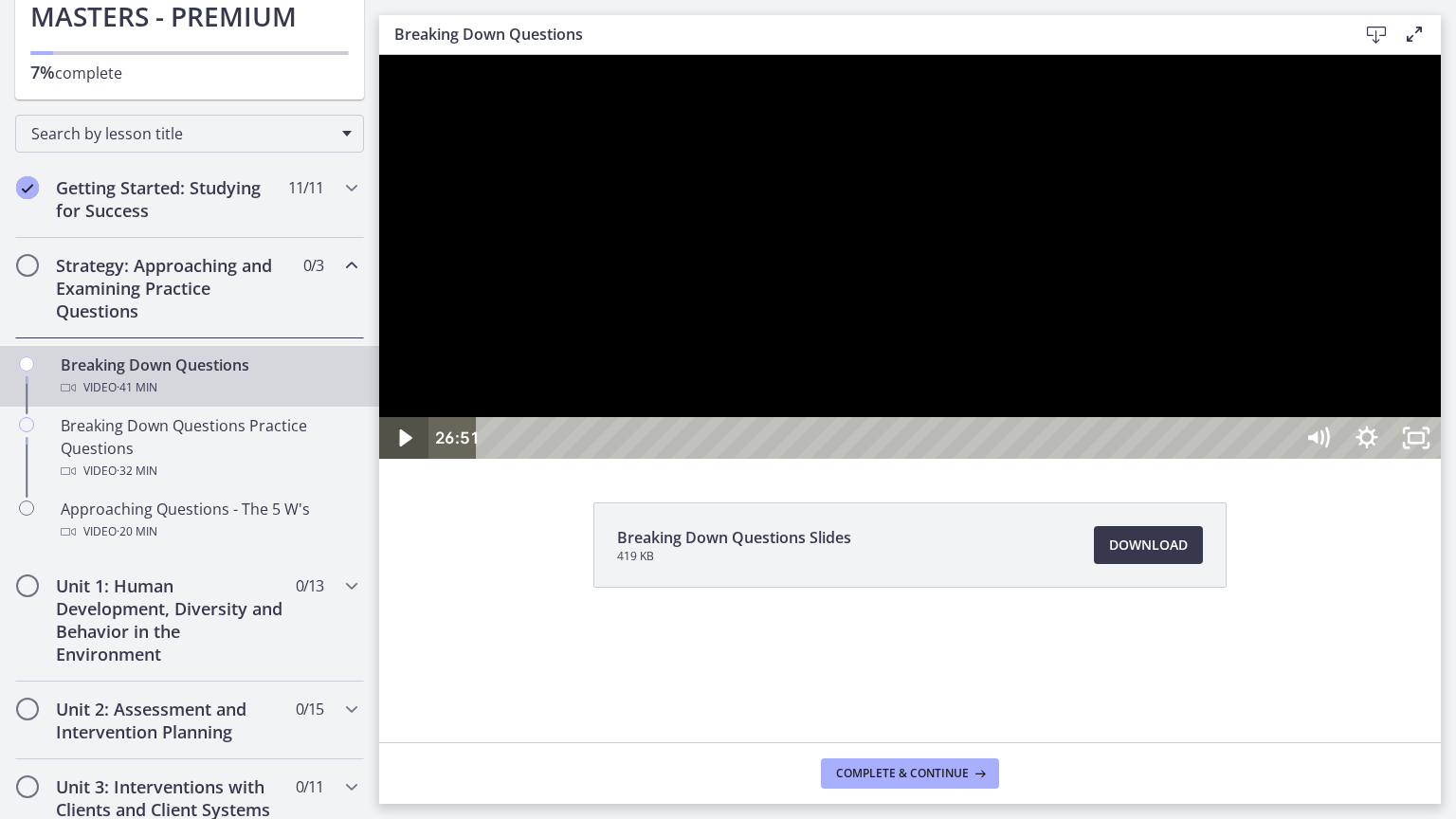 click 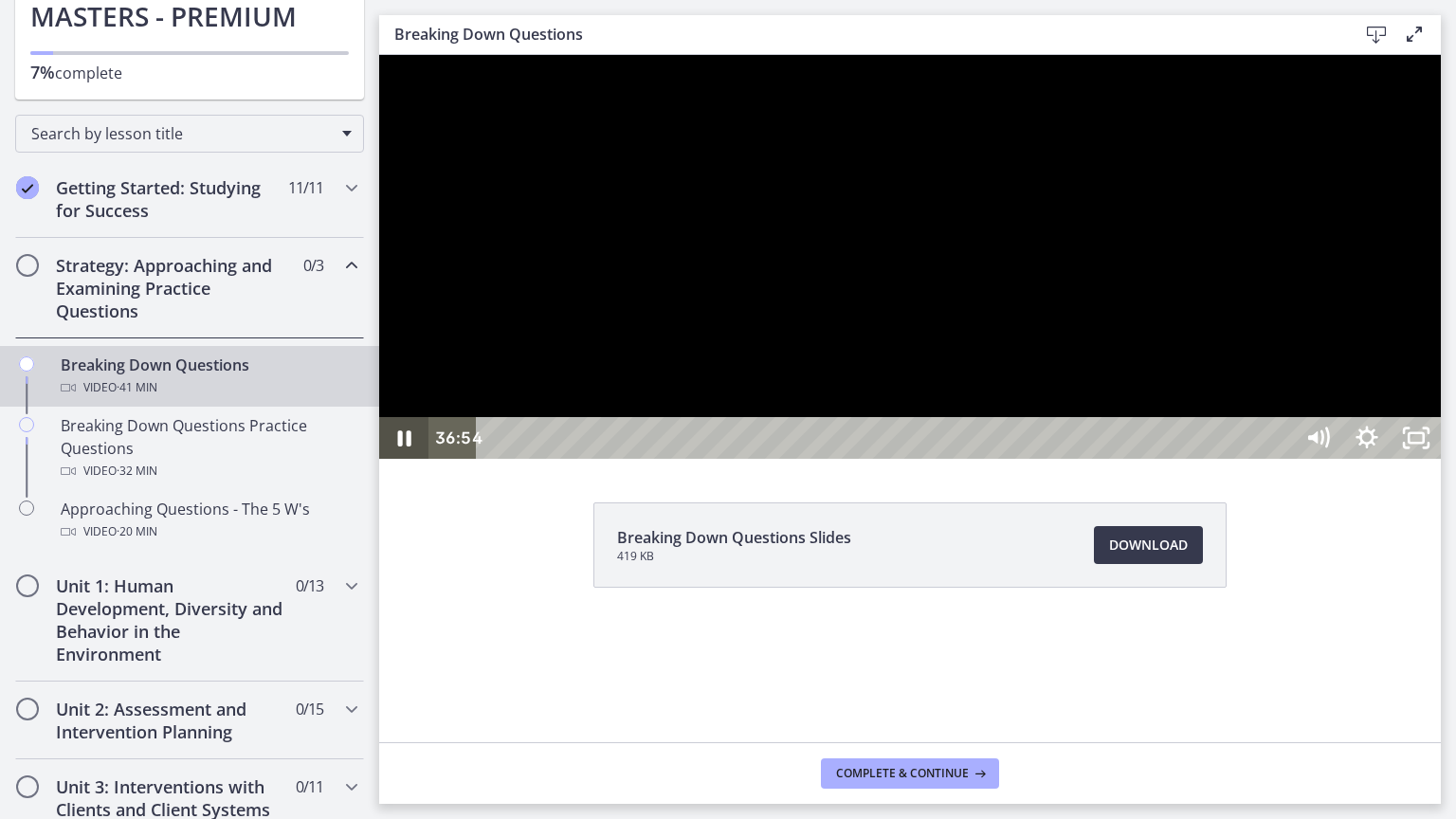 click at bounding box center [404, 438] 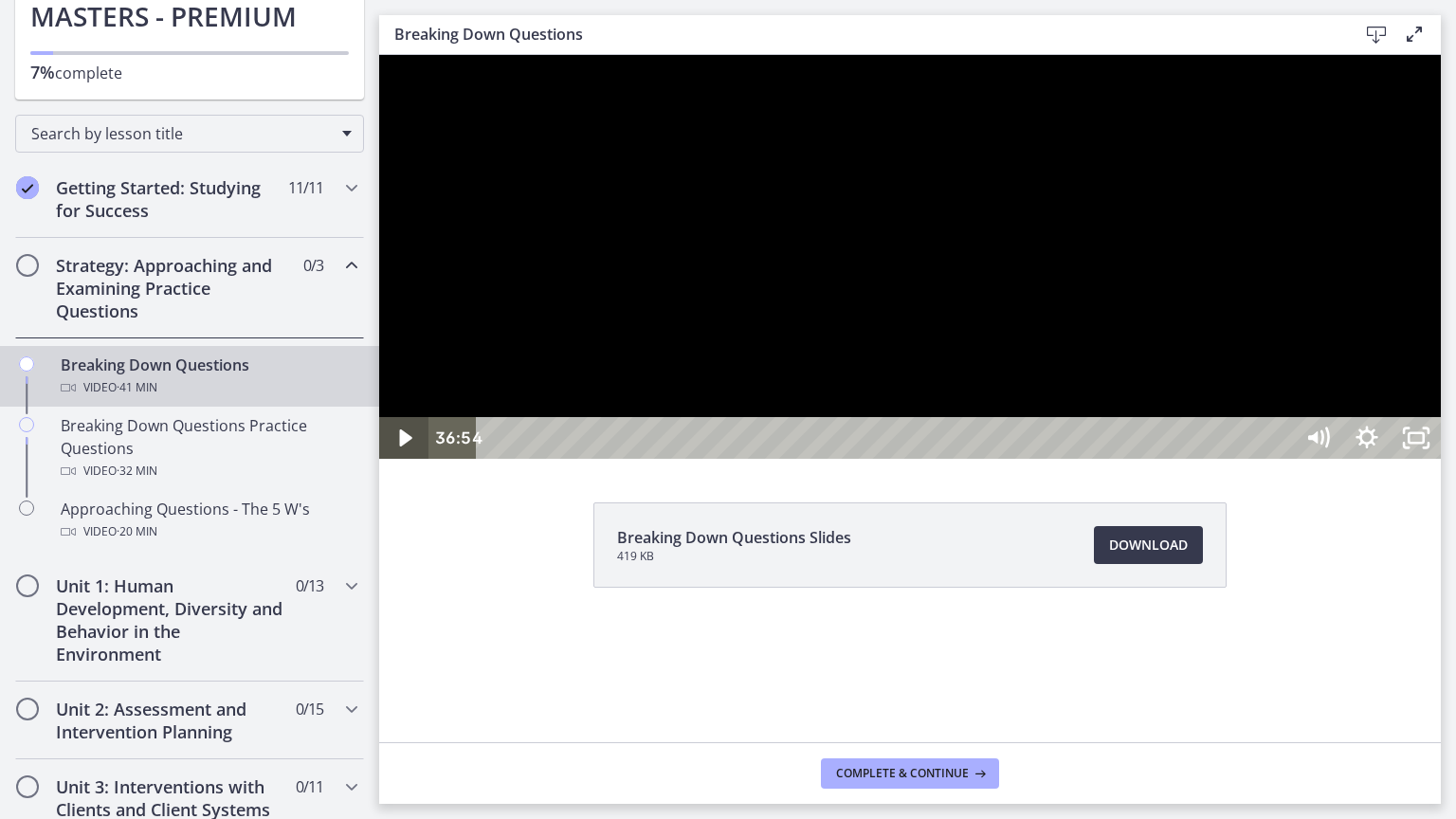 click at bounding box center [404, 438] 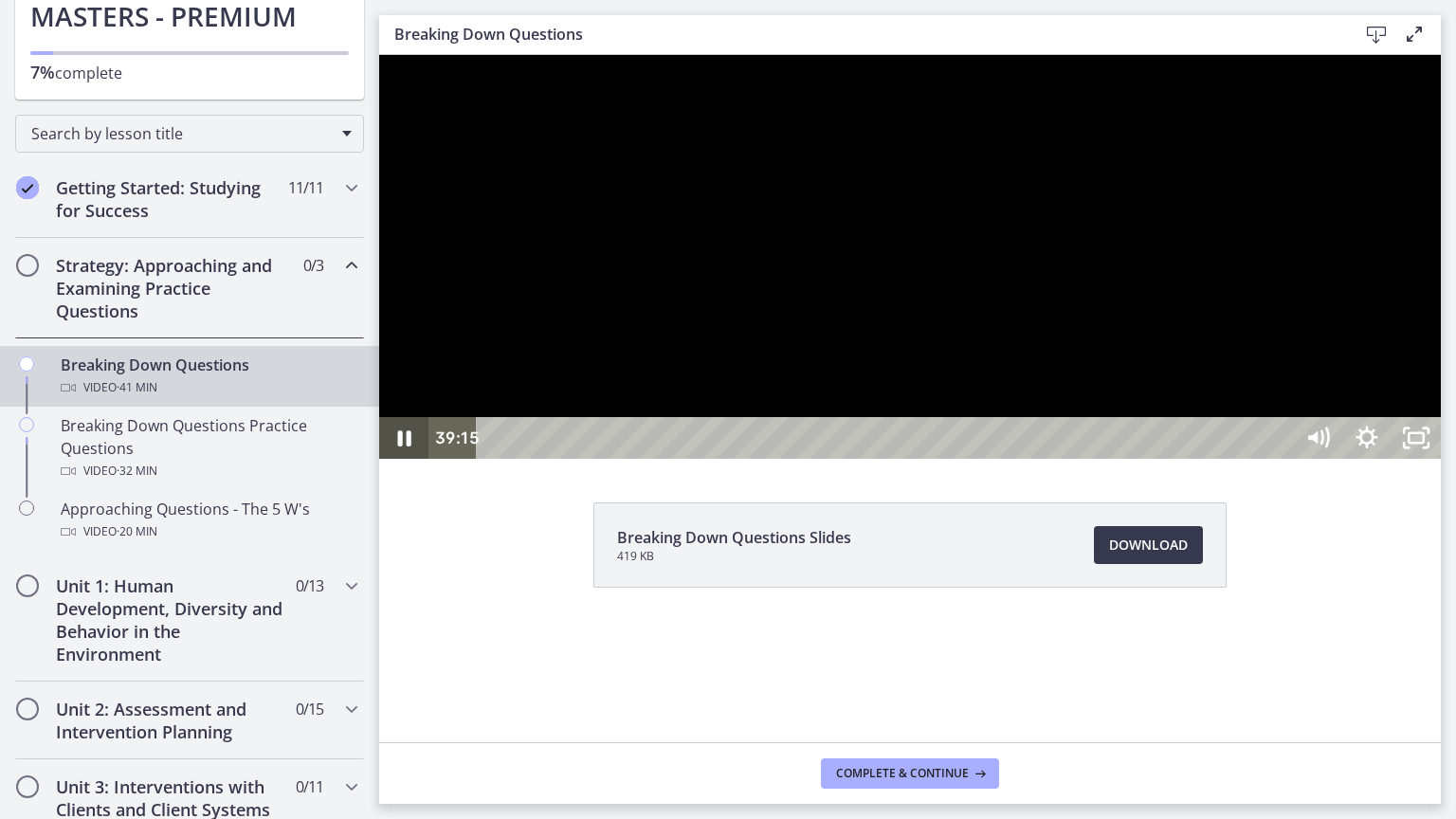 click at bounding box center [404, 438] 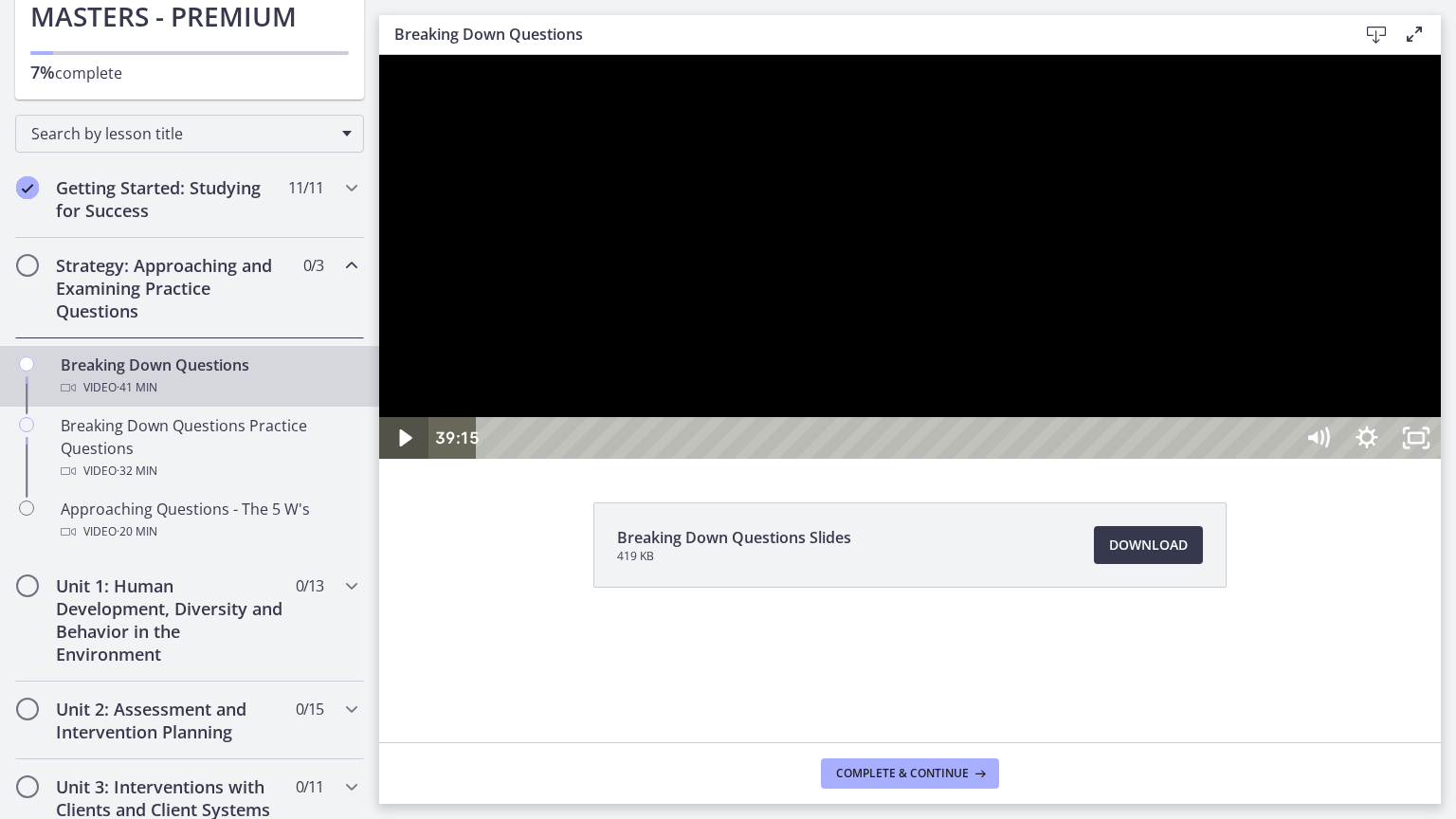 click at bounding box center [404, 438] 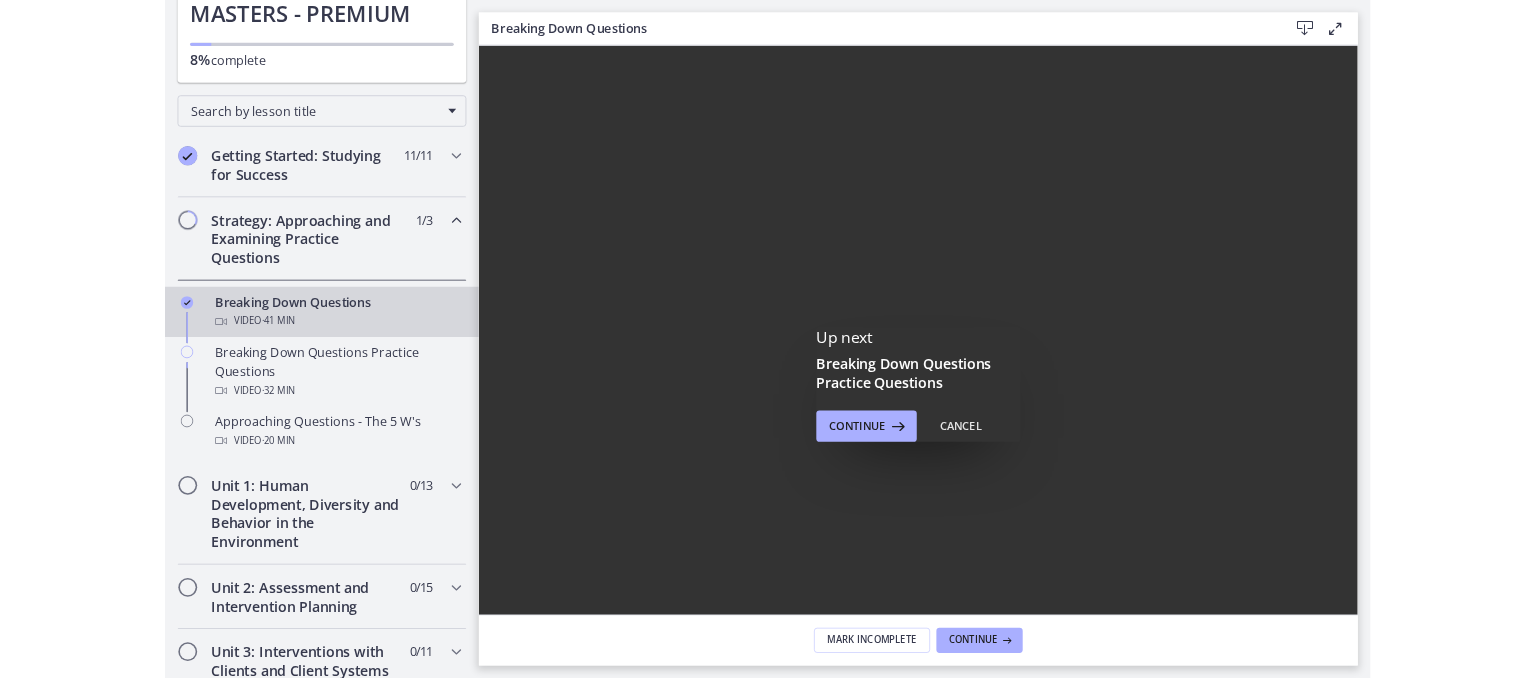 scroll, scrollTop: 0, scrollLeft: 0, axis: both 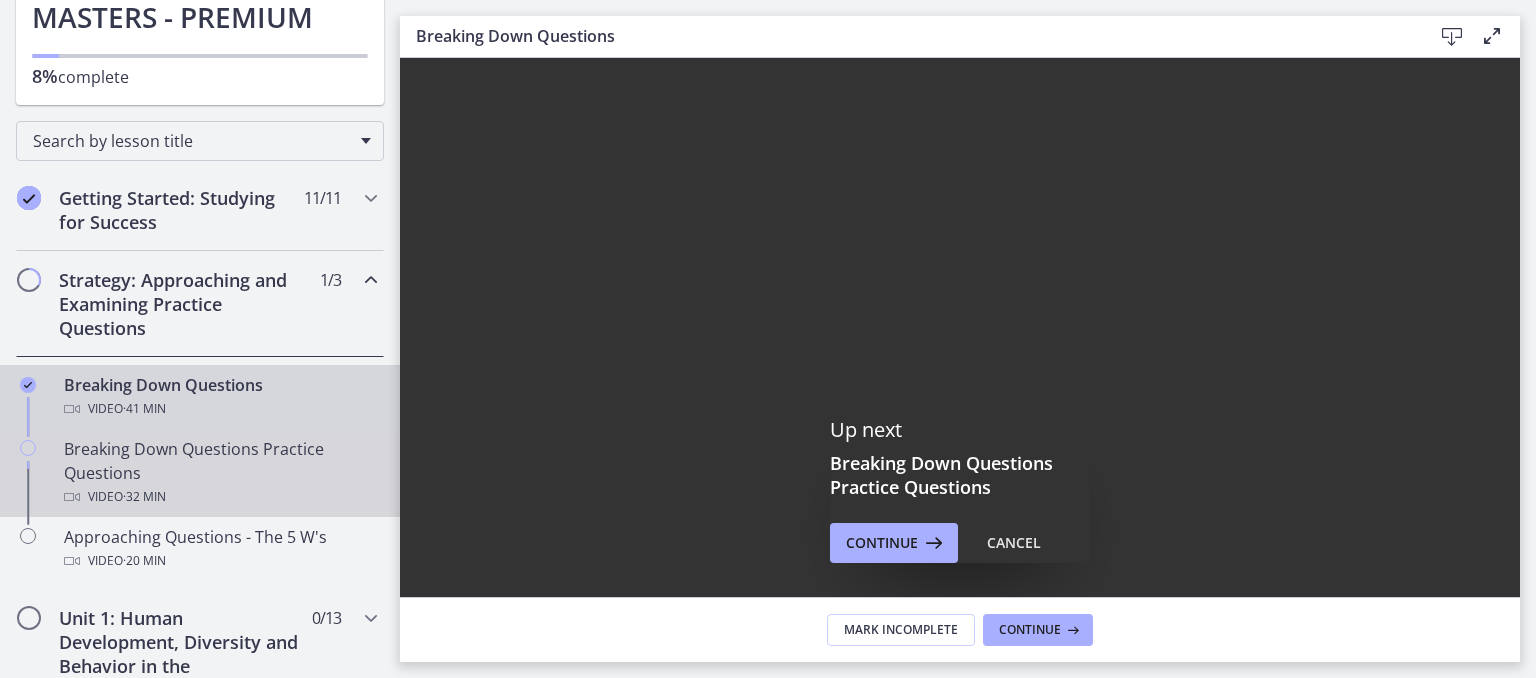 click on "Breaking Down Questions Practice Questions
Video
·  32 min" at bounding box center [220, 473] 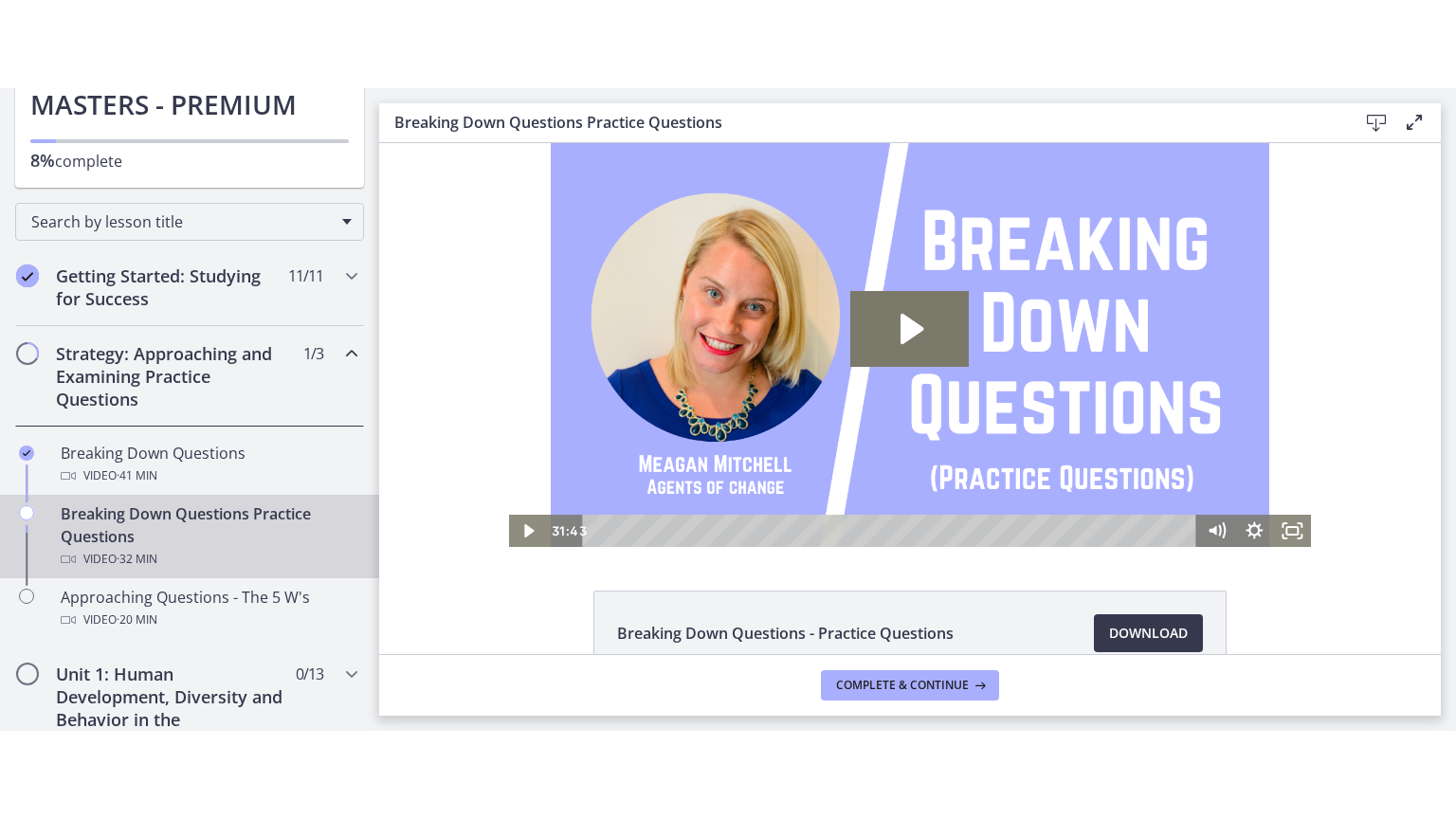 scroll, scrollTop: 0, scrollLeft: 0, axis: both 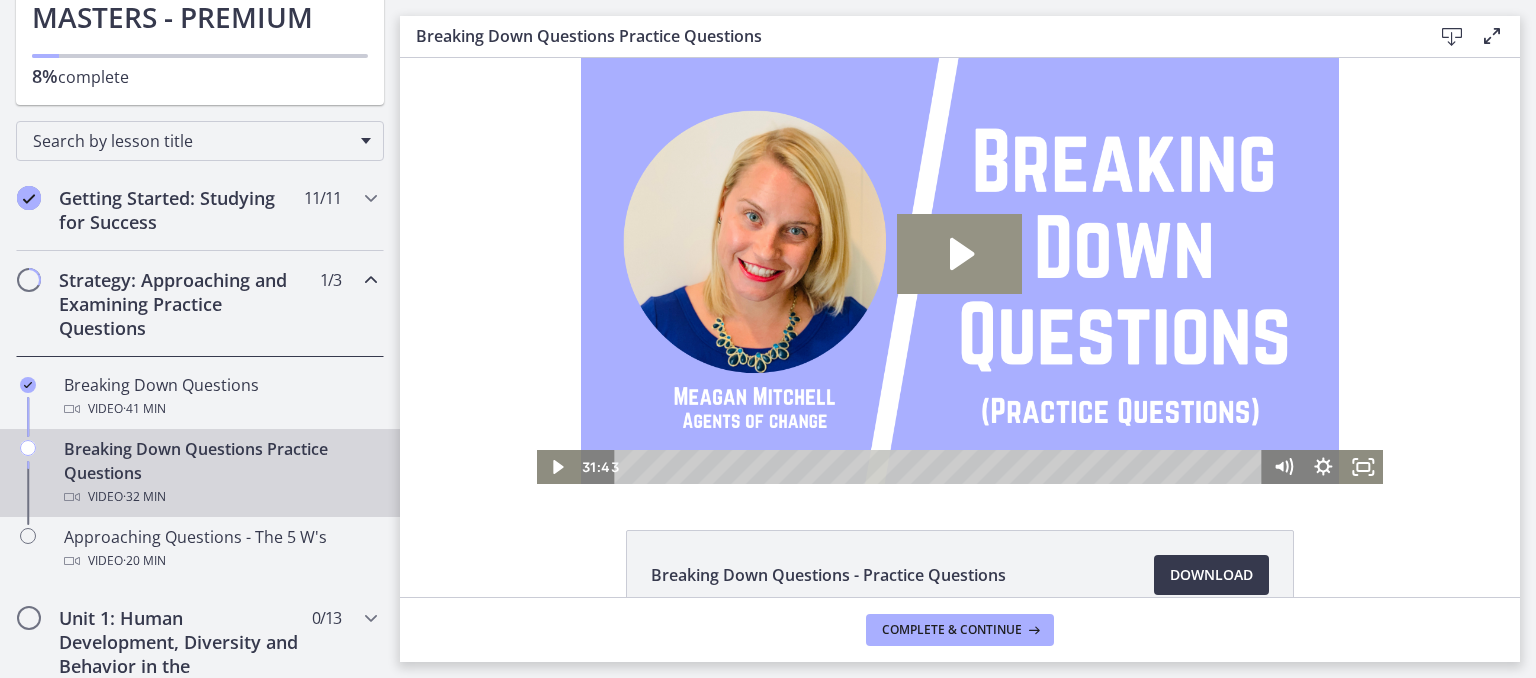 click 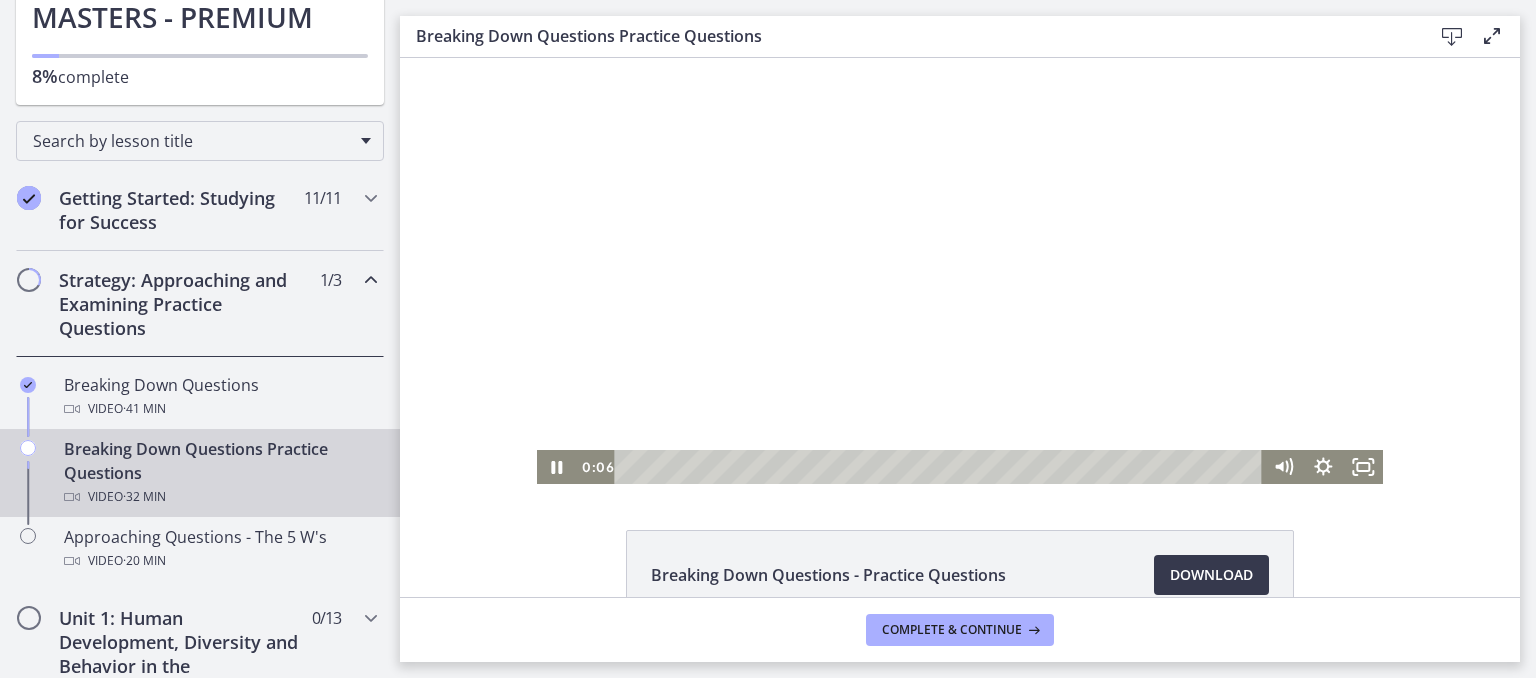 click at bounding box center (960, 271) 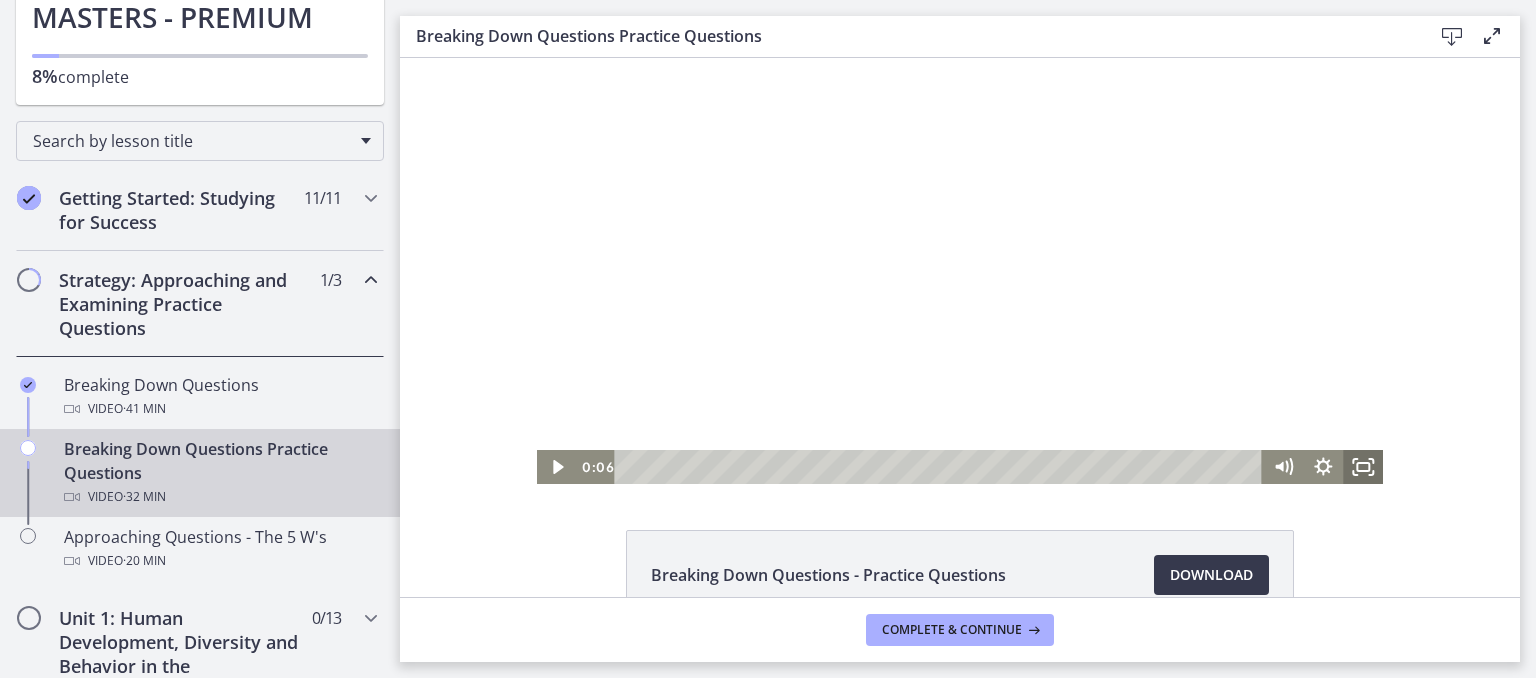 click 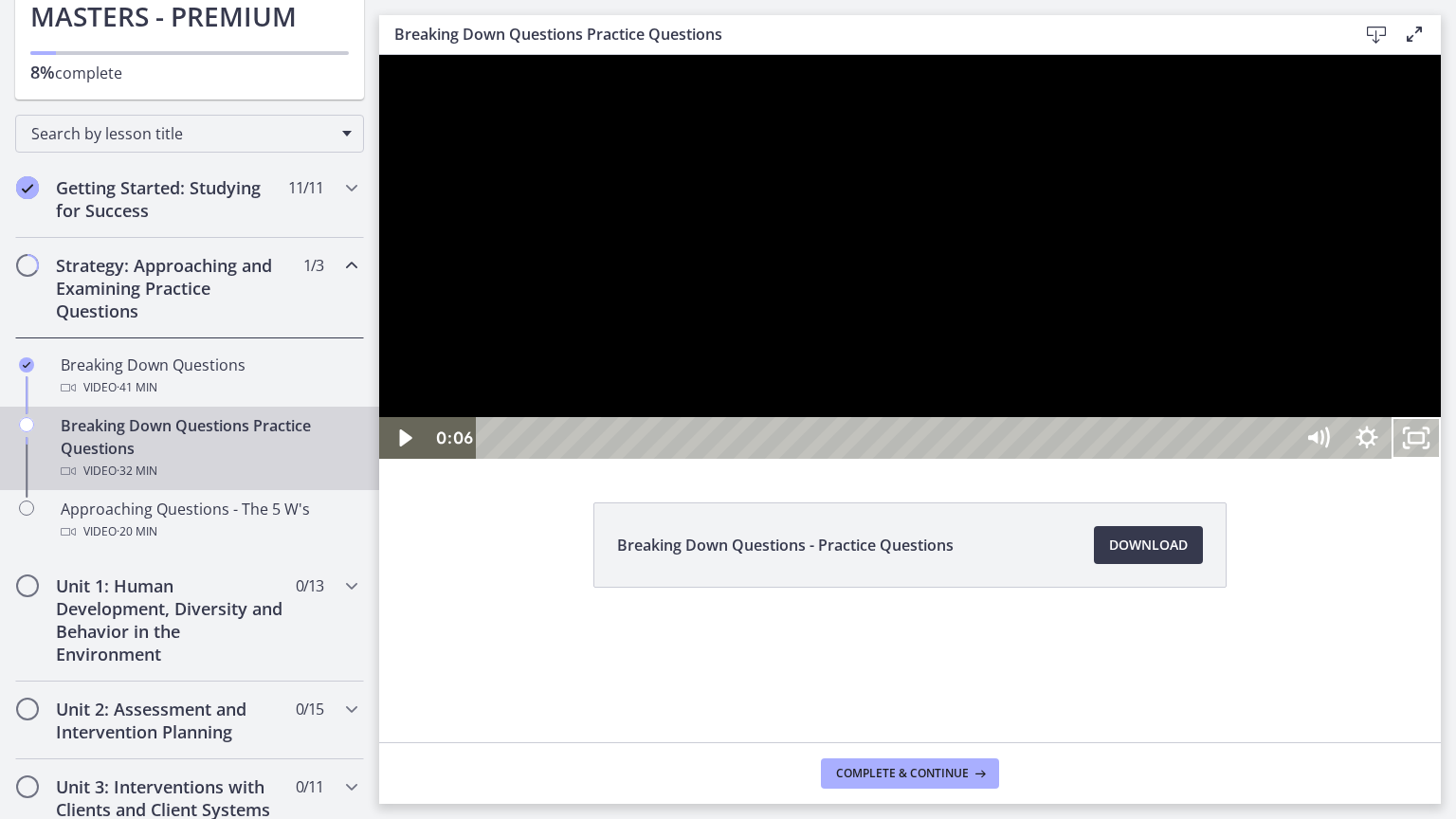 type 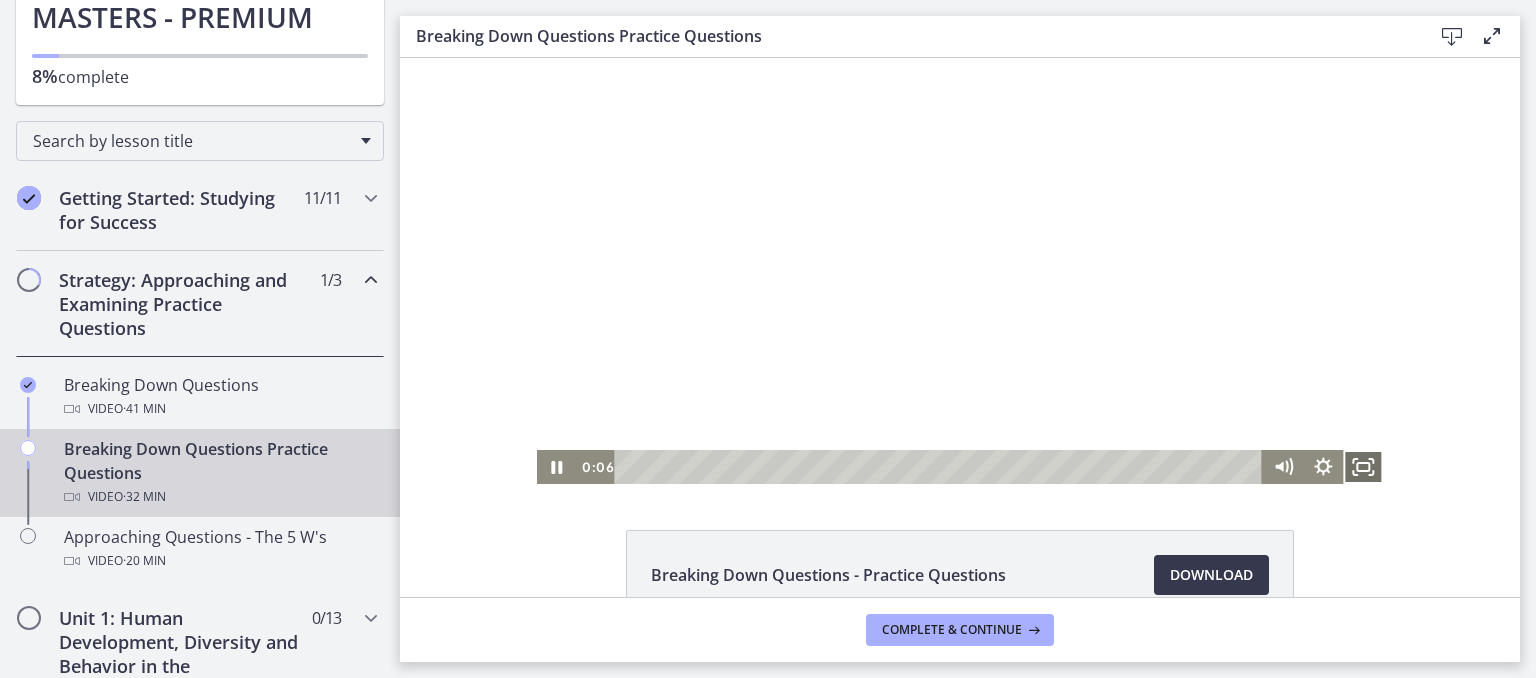 click 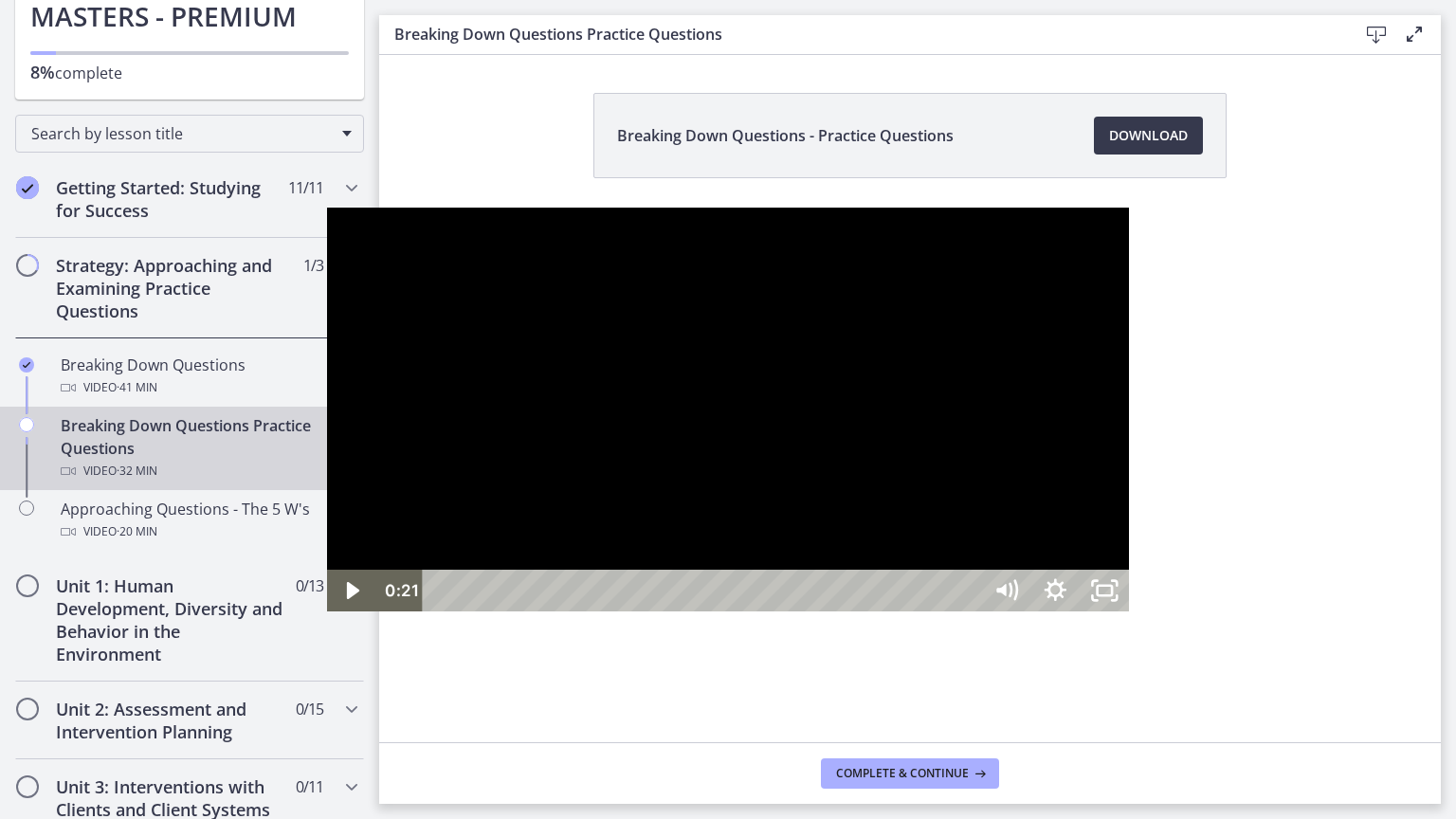 click at bounding box center [728, 410] 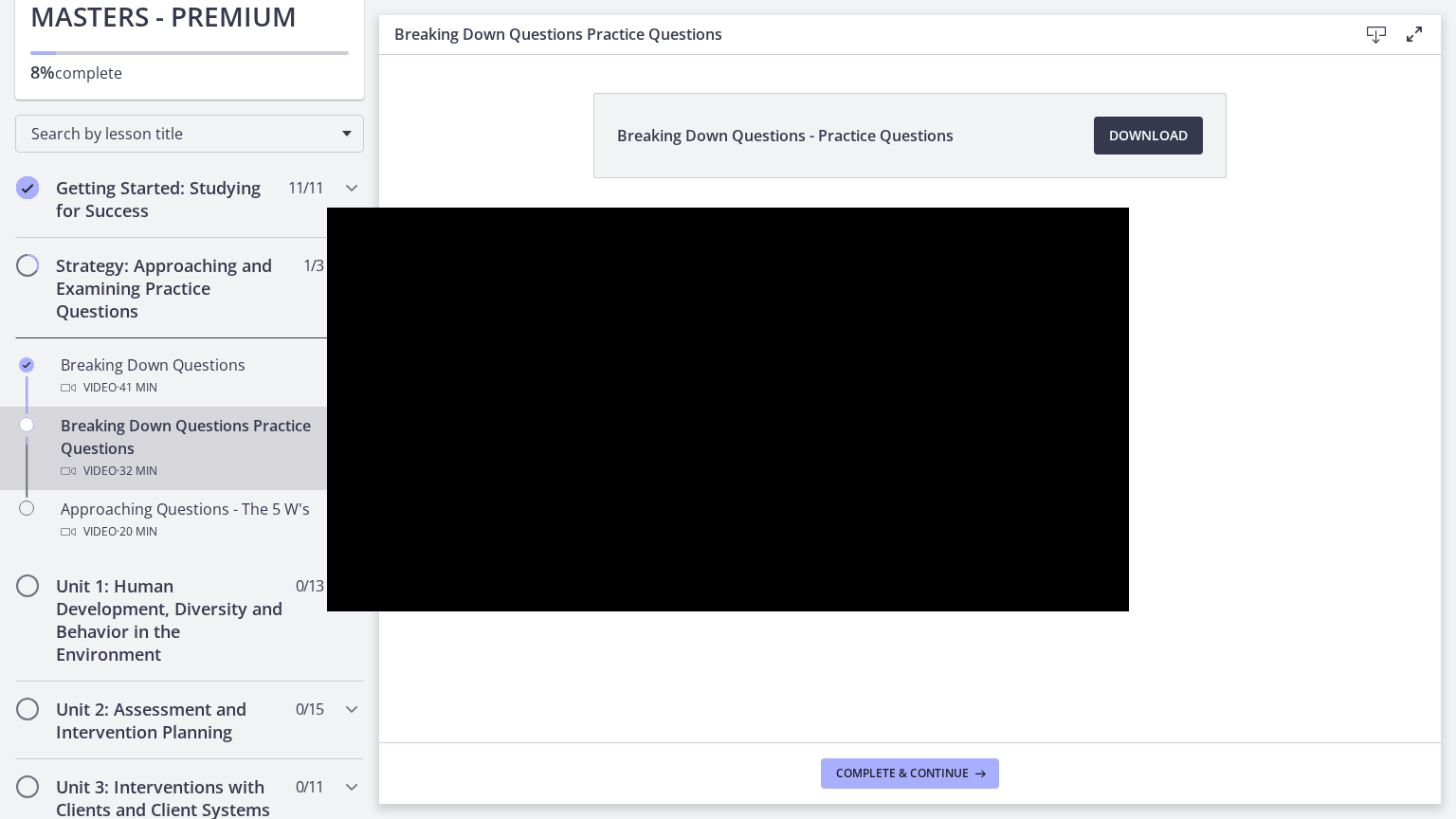 type 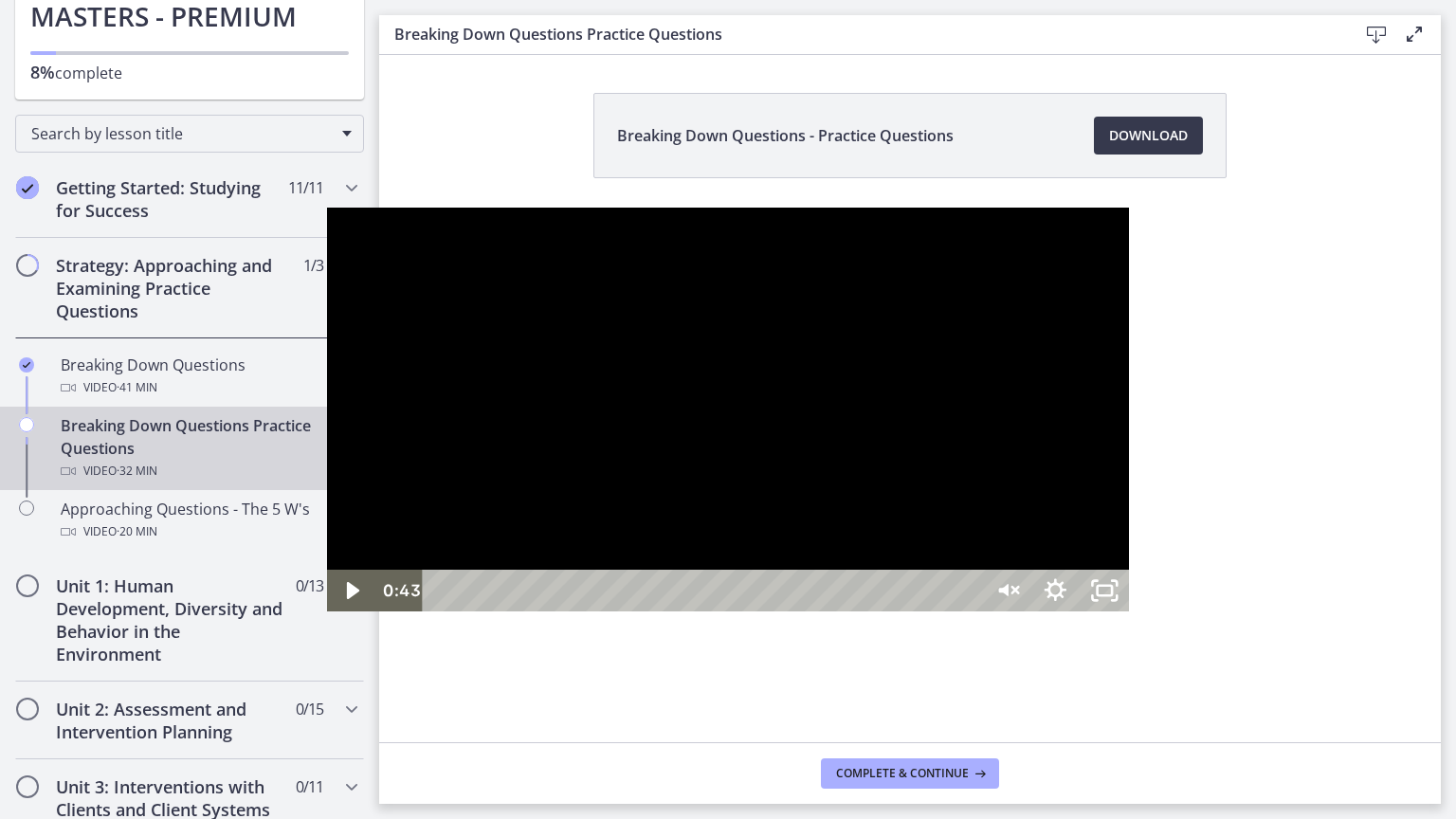 click at bounding box center (327, 208) 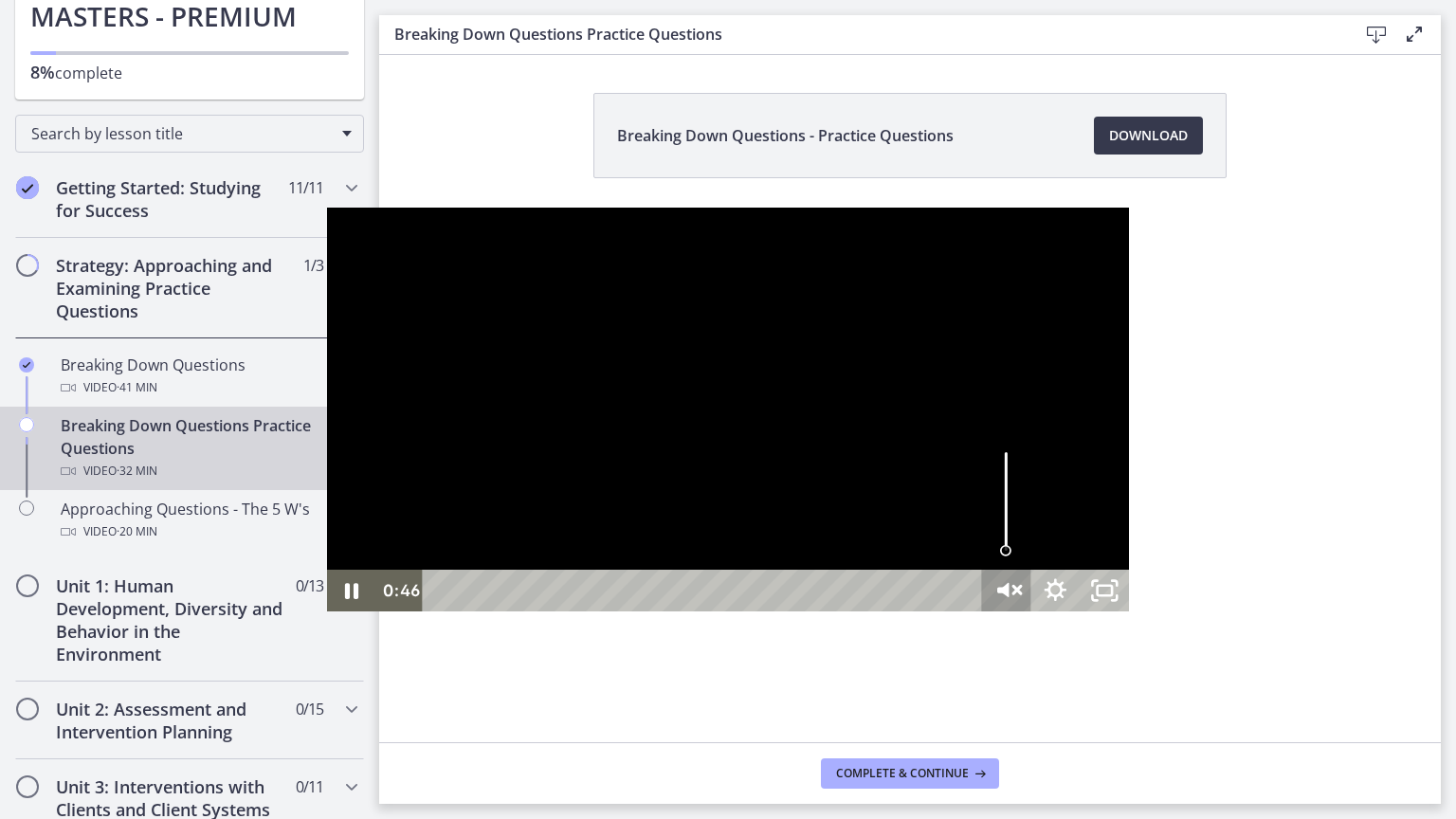 click 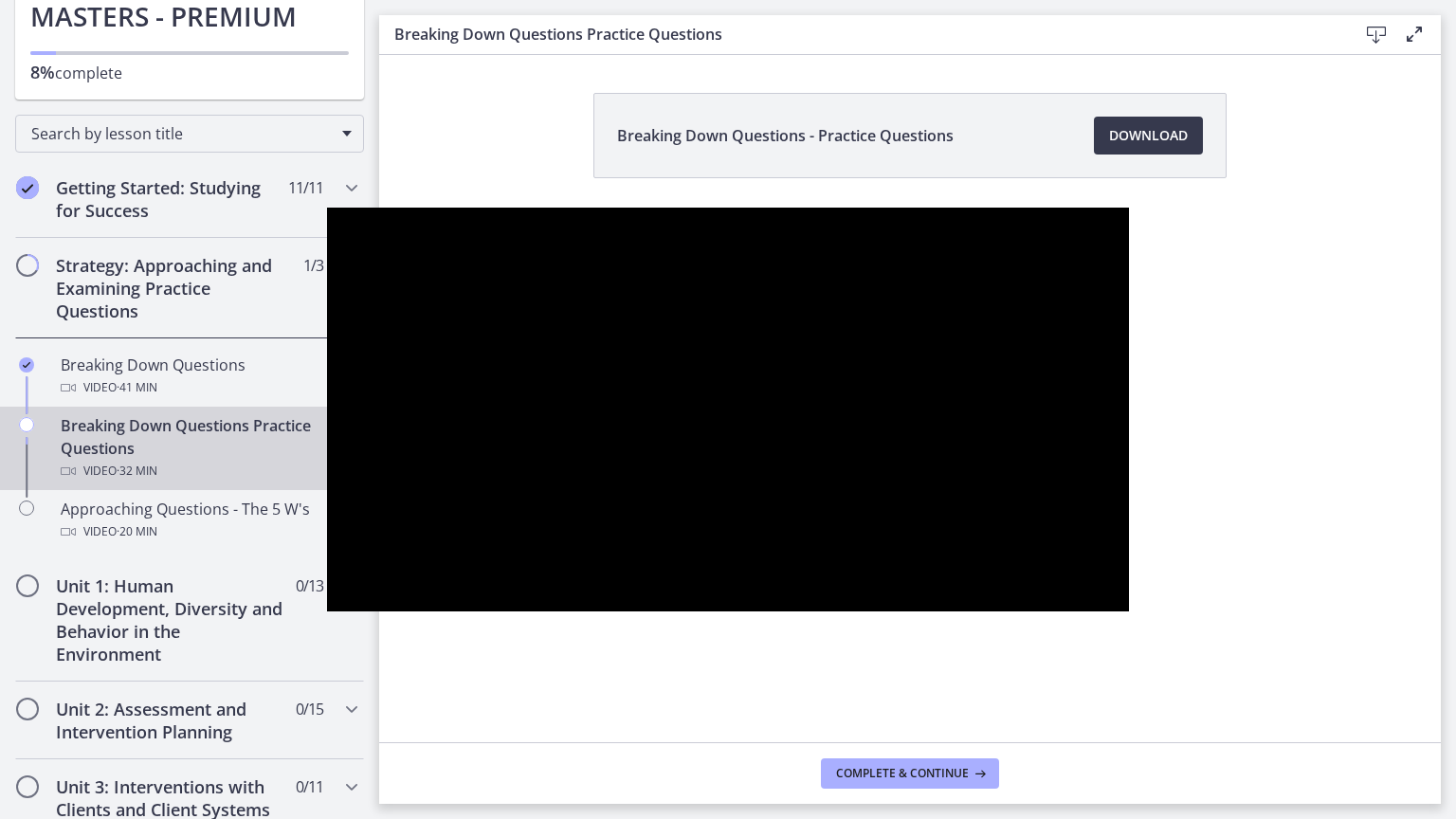 click at bounding box center (728, 410) 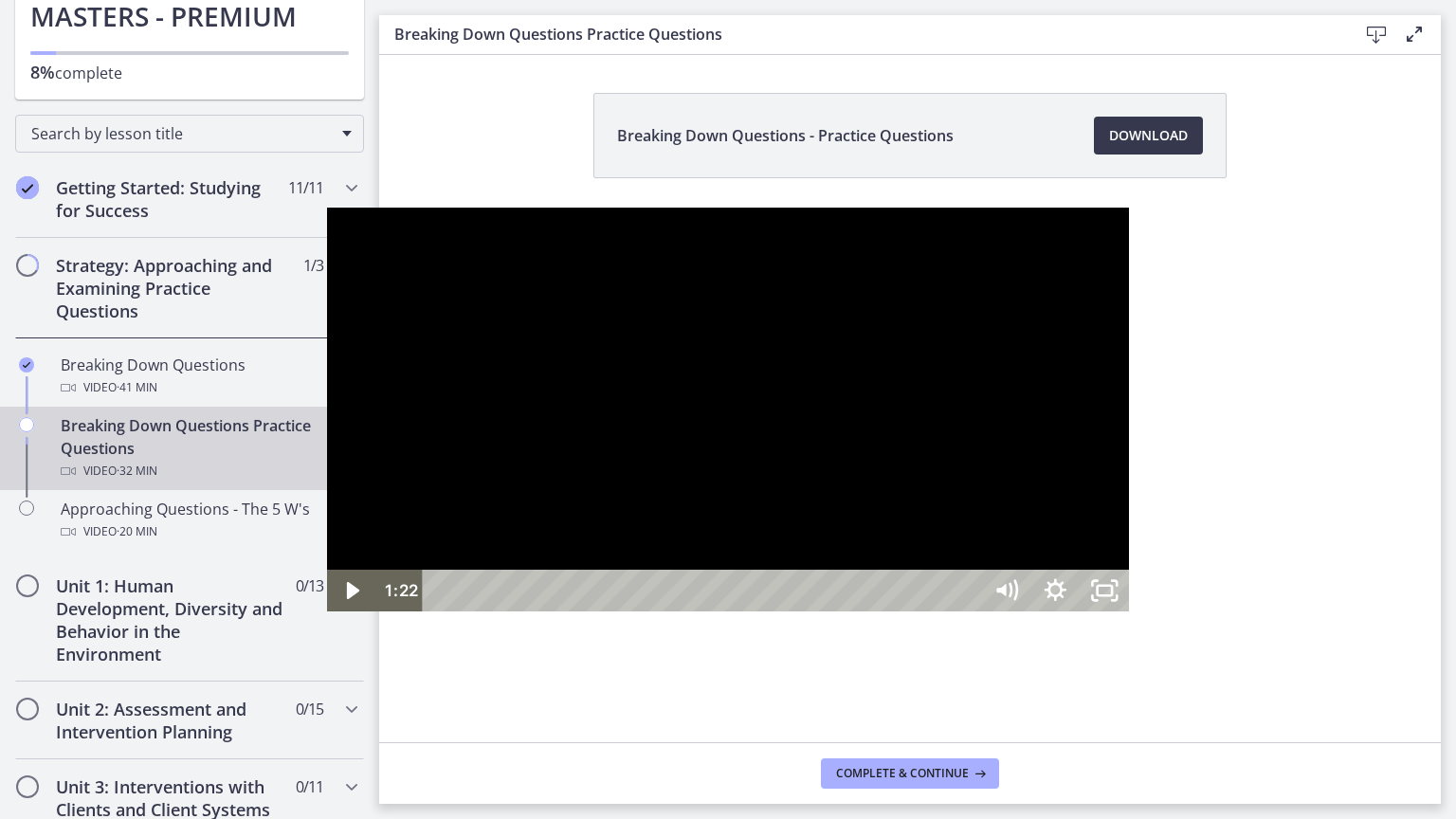 click at bounding box center [728, 410] 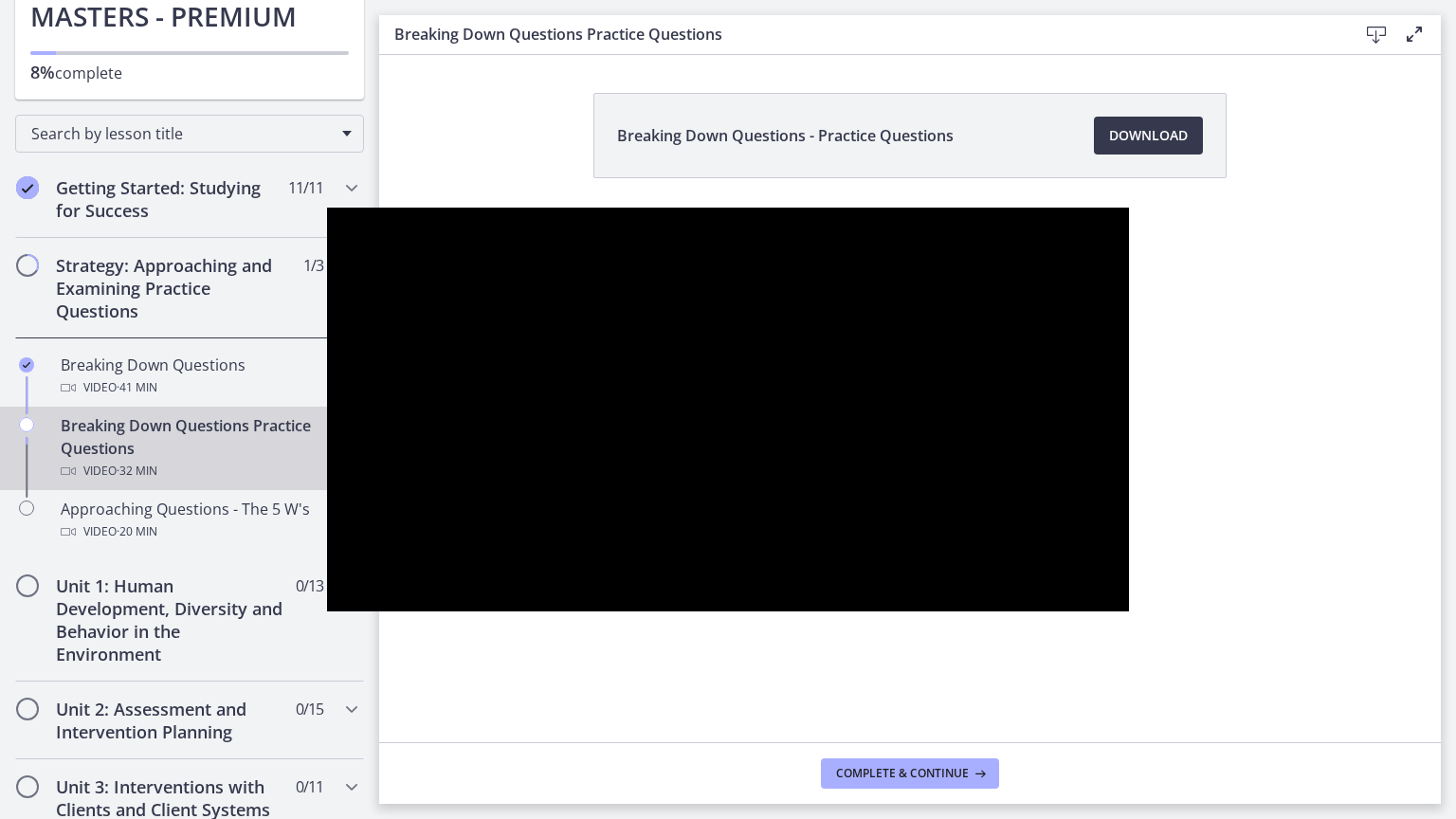 click at bounding box center [327, 208] 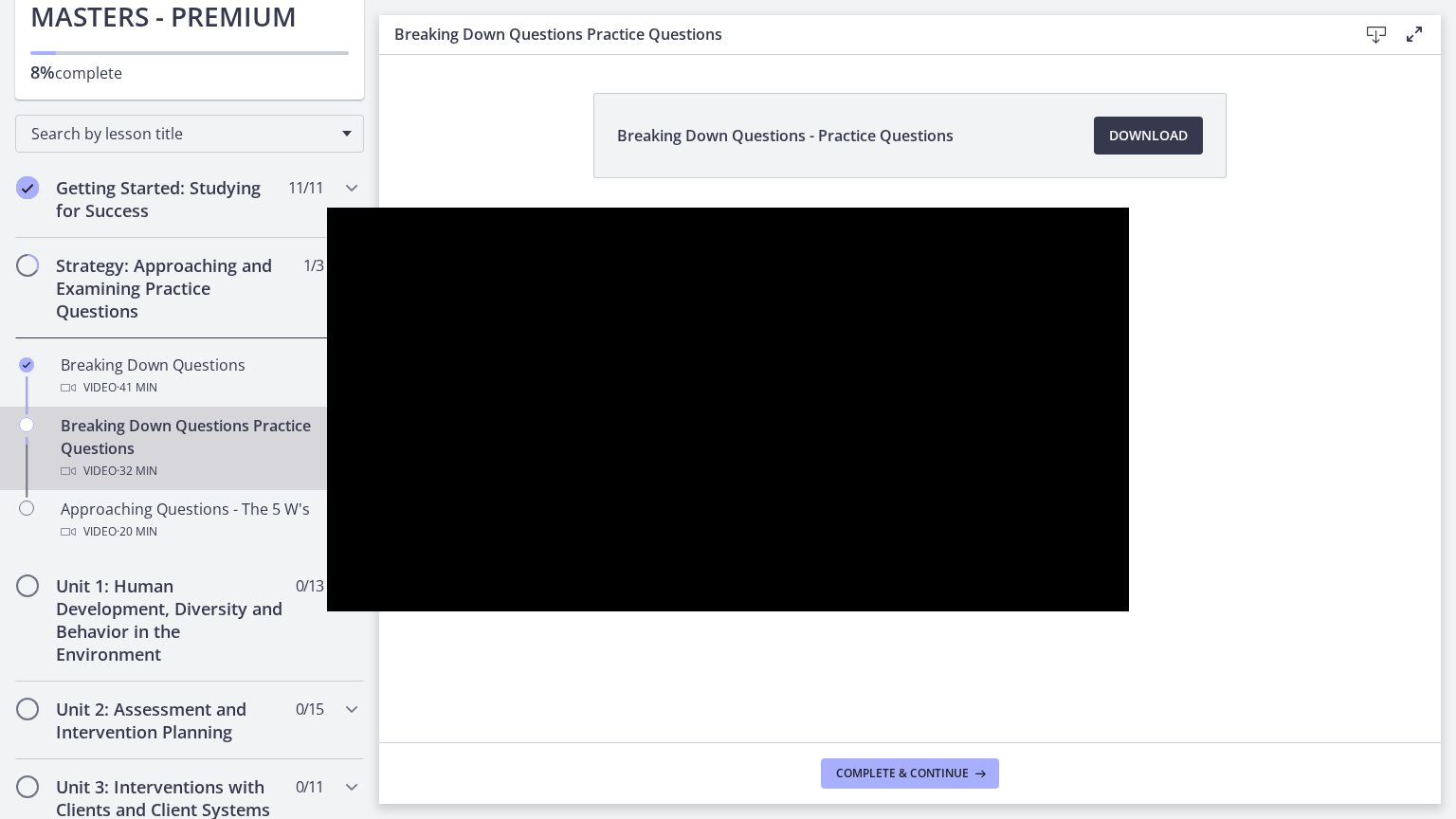 click at bounding box center [327, 208] 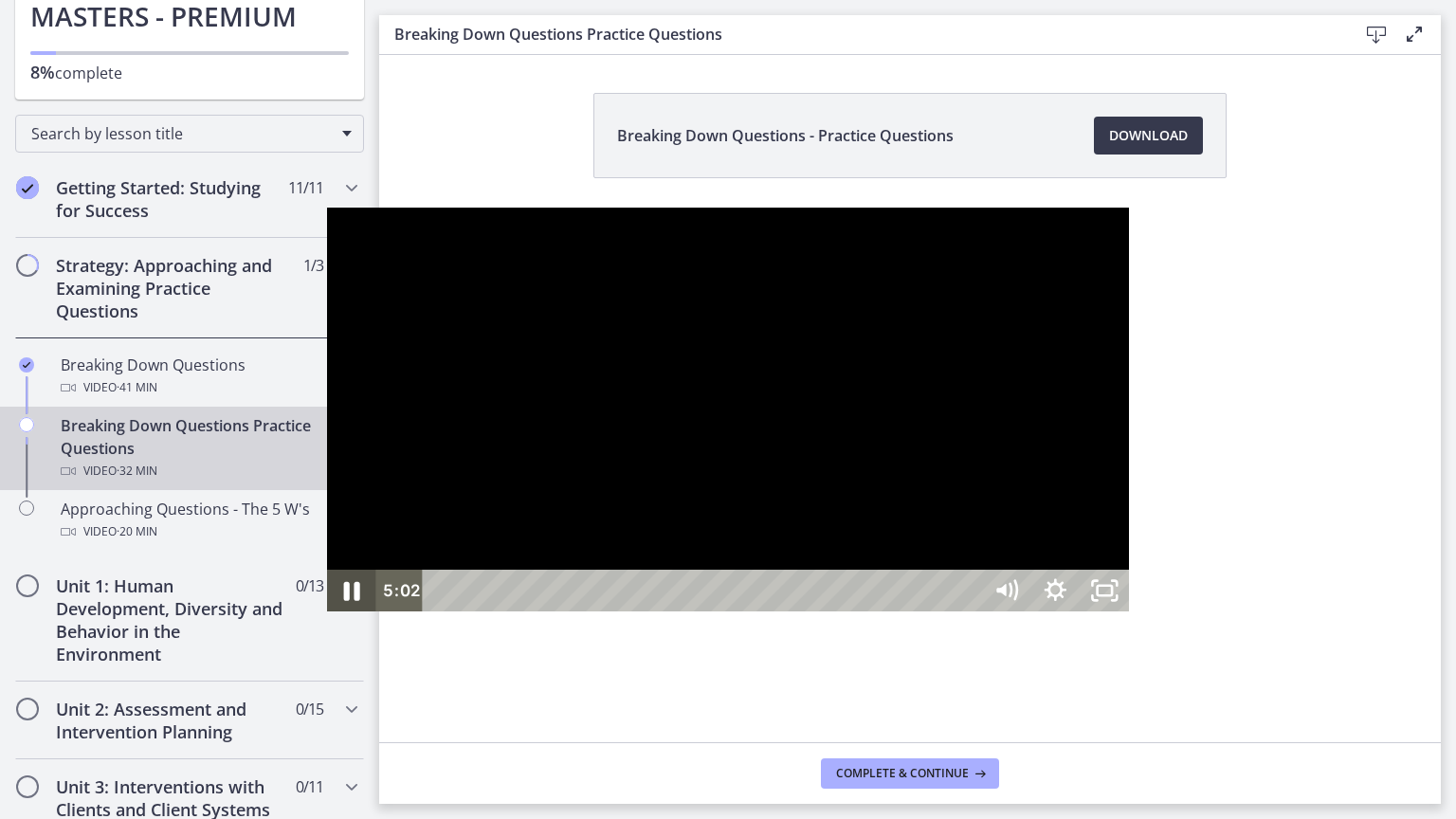 click 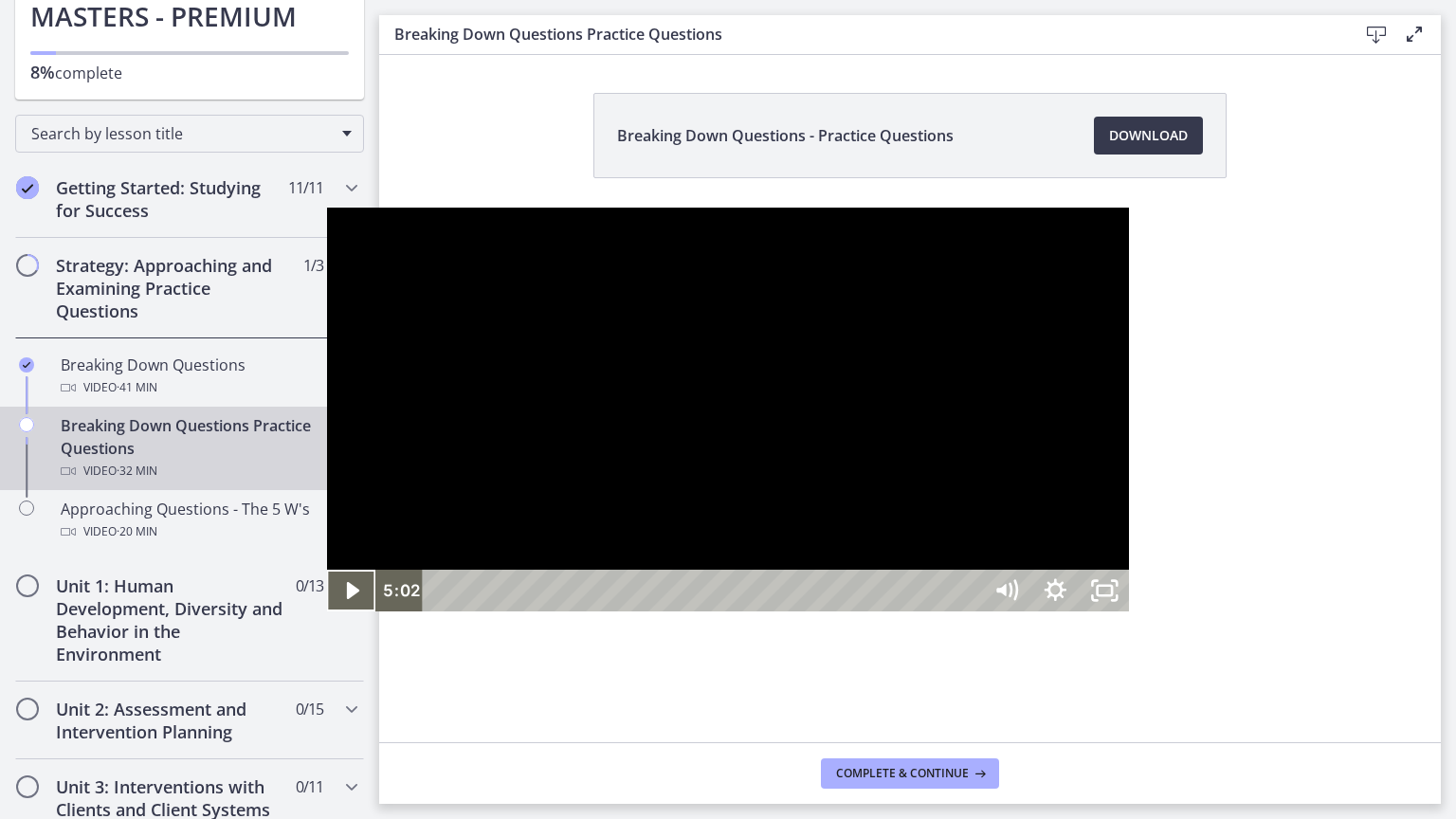type 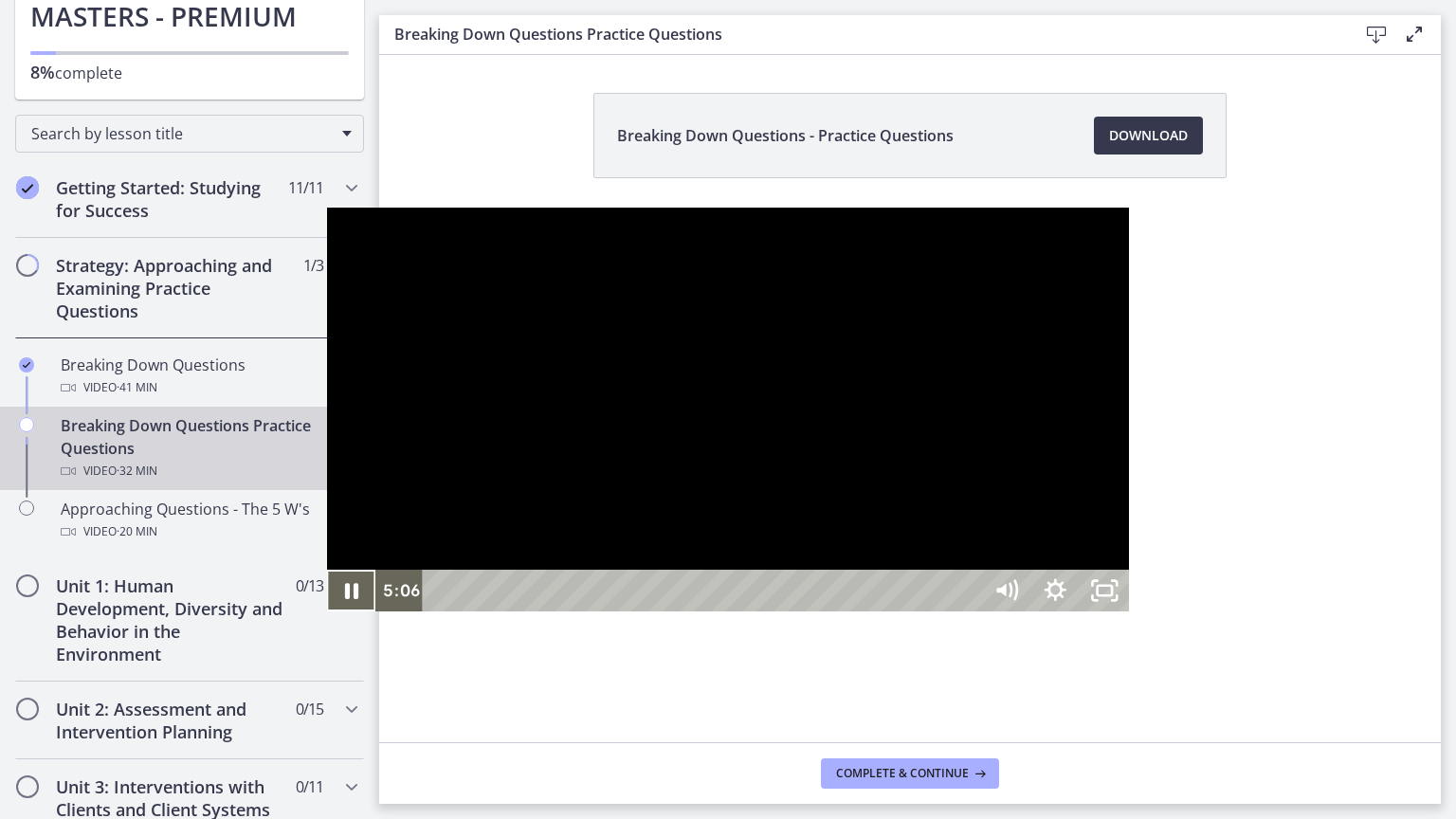 click at bounding box center (352, 591) 